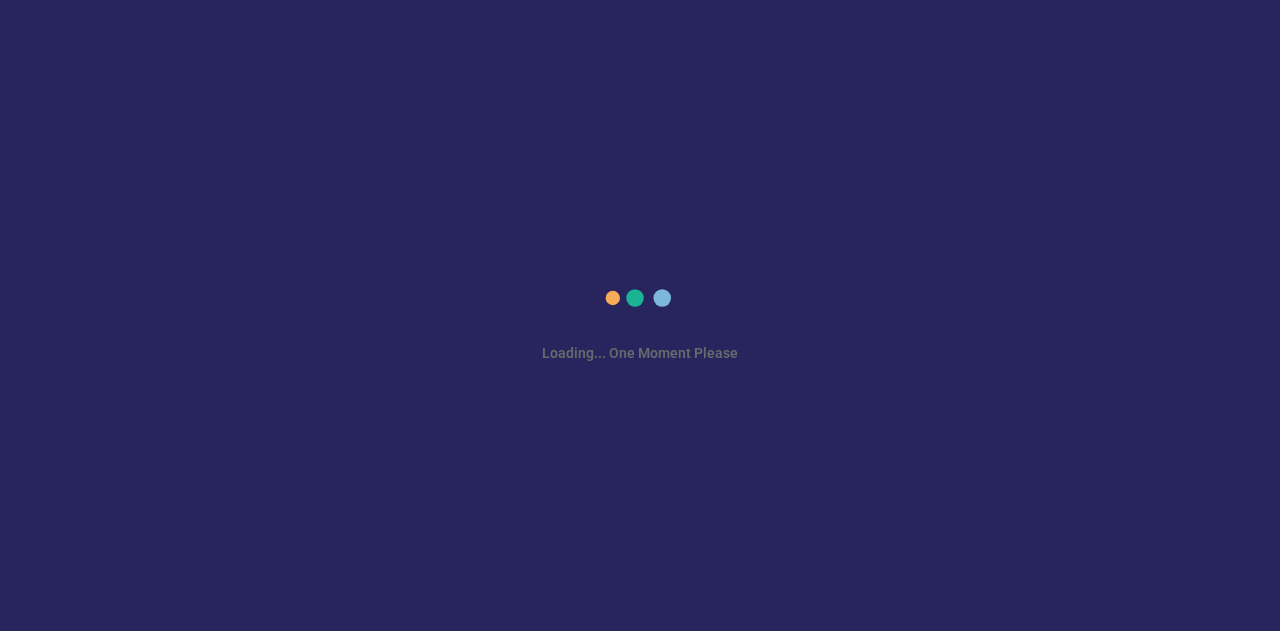scroll, scrollTop: 0, scrollLeft: 0, axis: both 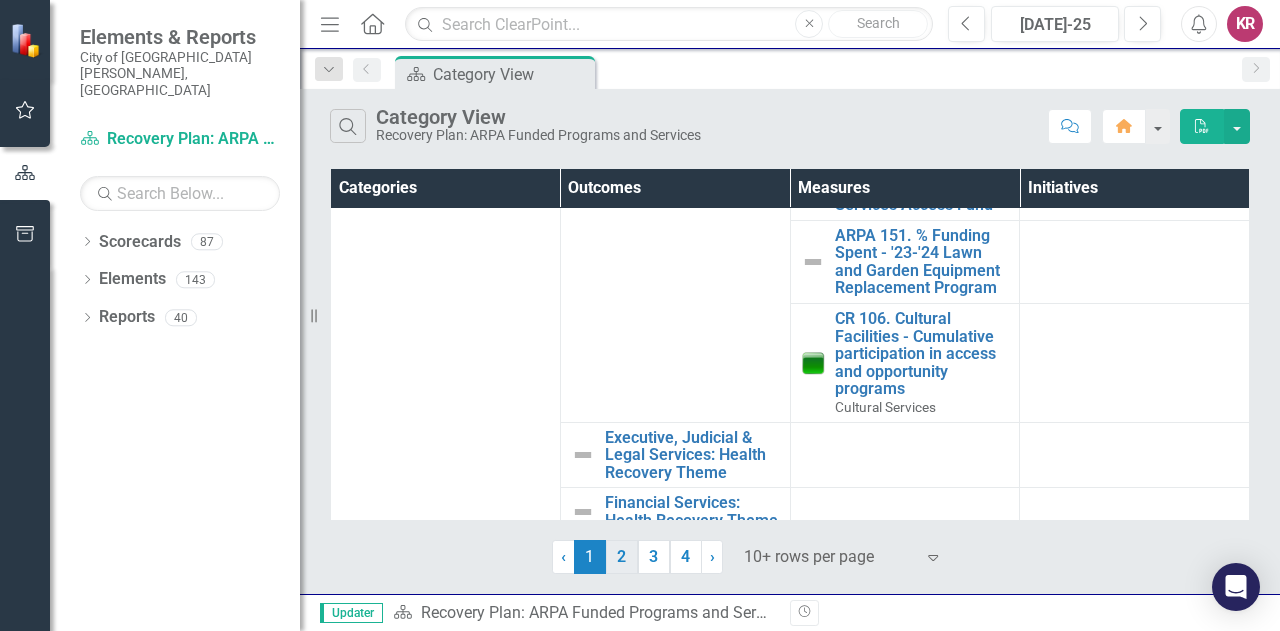 click on "2" at bounding box center [622, 557] 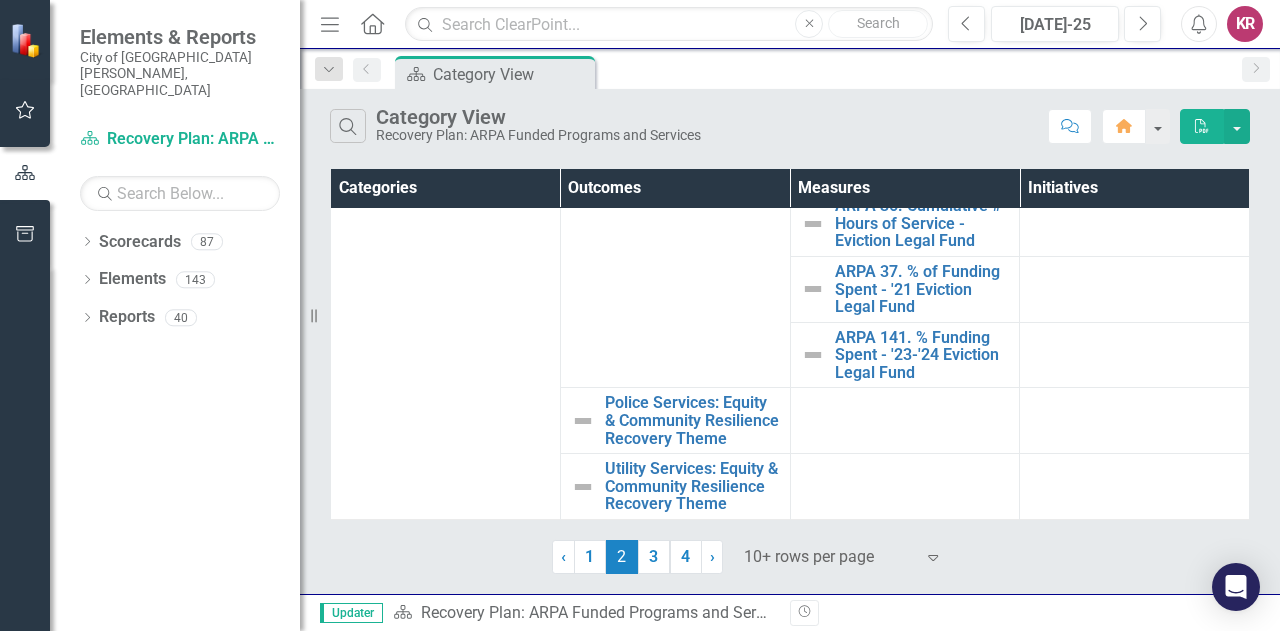 scroll, scrollTop: 1837, scrollLeft: 0, axis: vertical 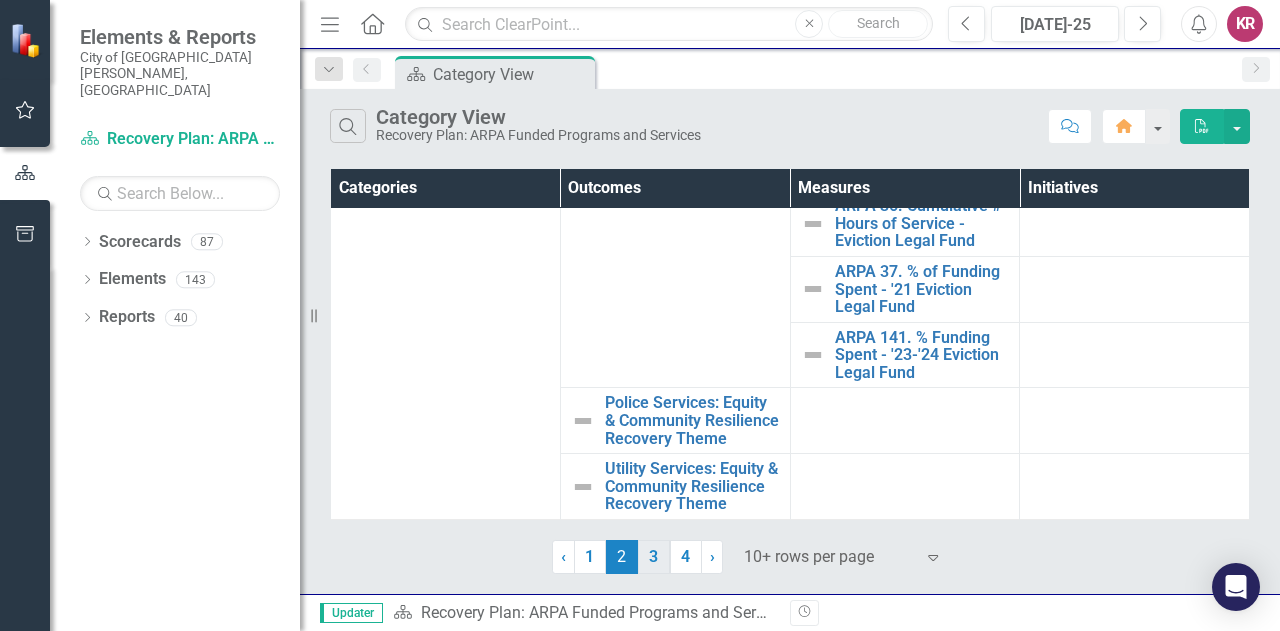 click on "3" at bounding box center [654, 557] 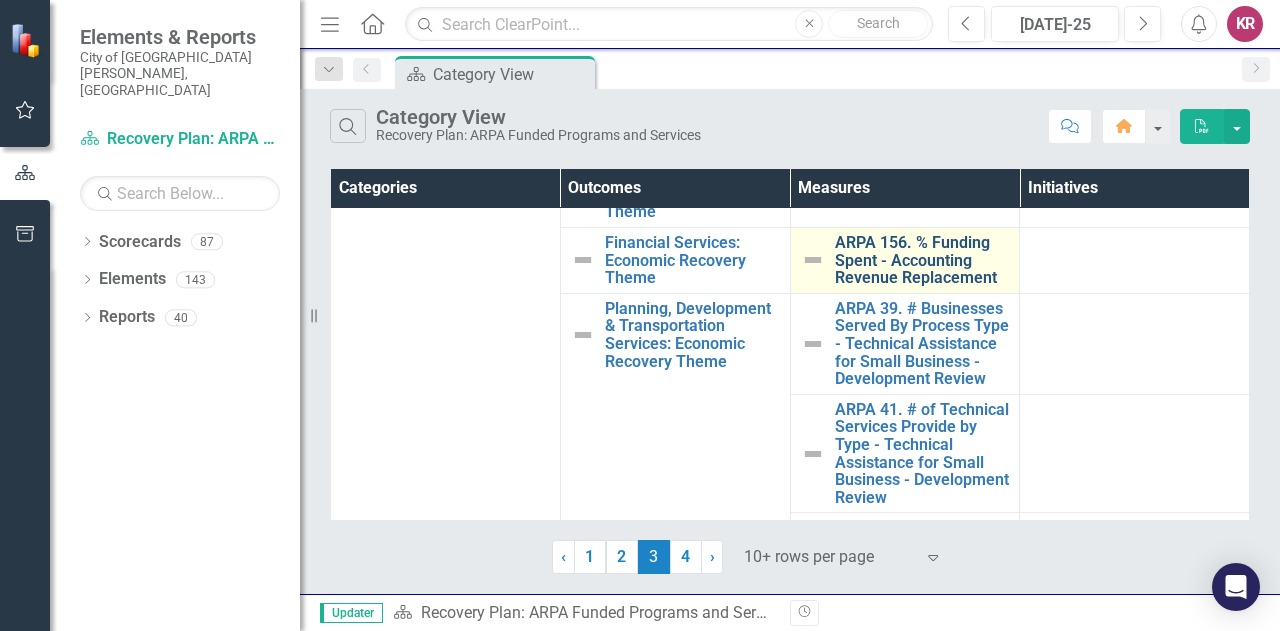 scroll, scrollTop: 128, scrollLeft: 0, axis: vertical 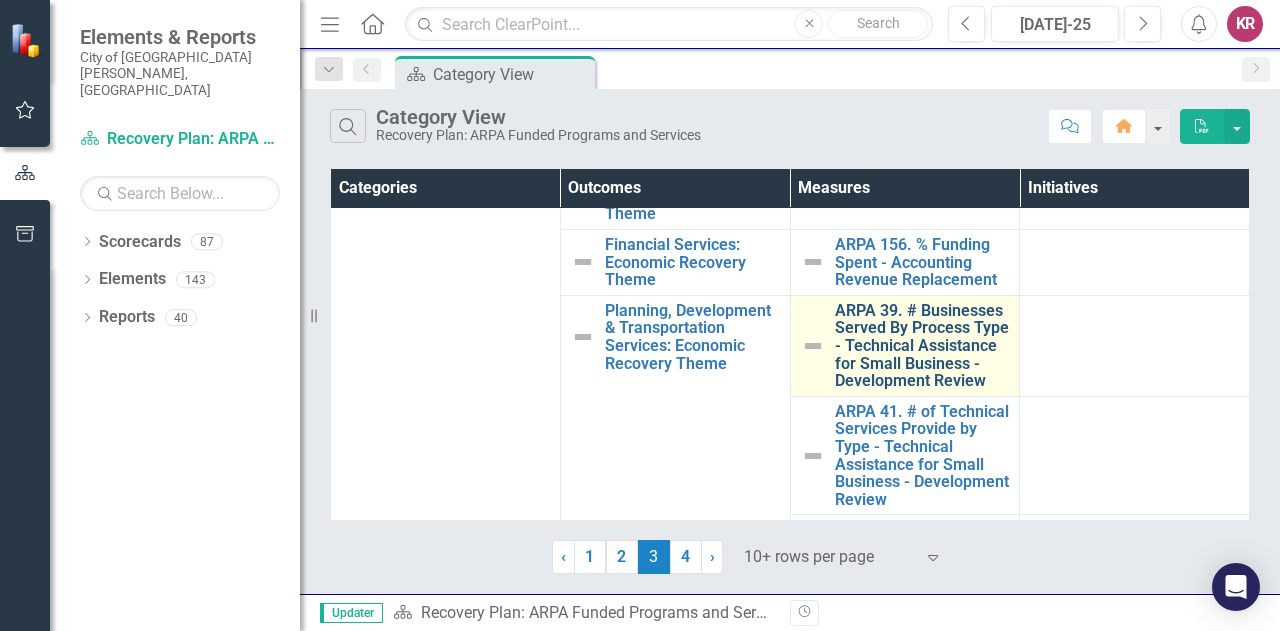 click on "ARPA 39. # Businesses Served By Process Type - Technical Assistance for Small Business - Development Review" at bounding box center [922, 346] 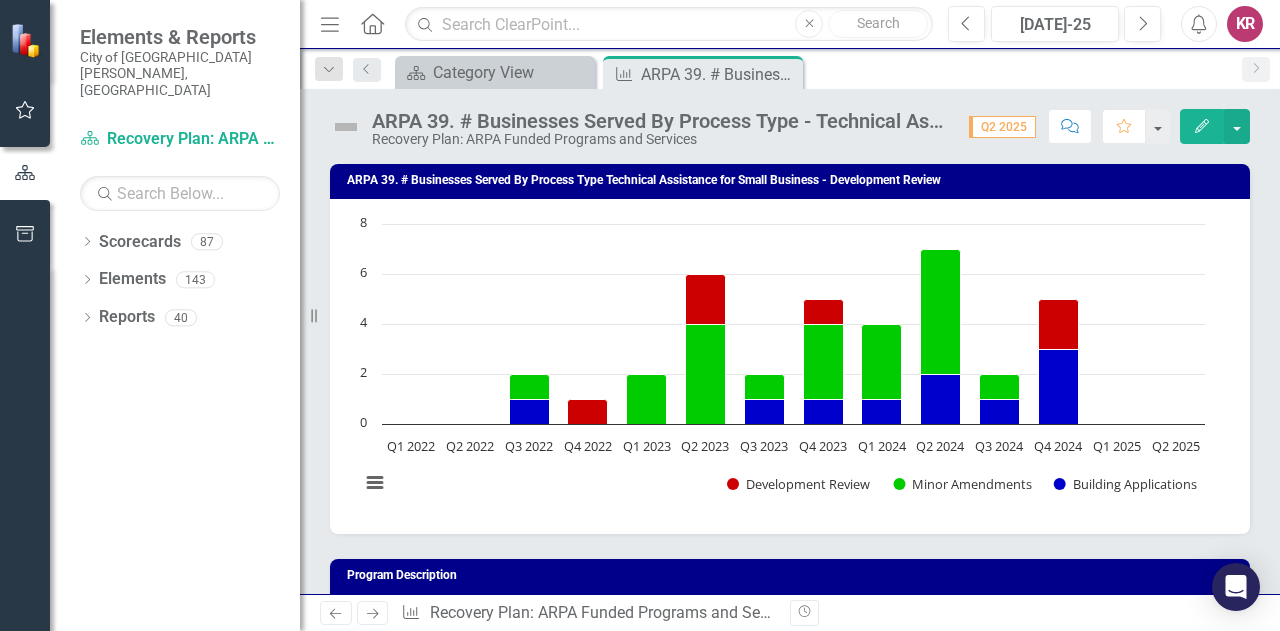 click on "Edit" 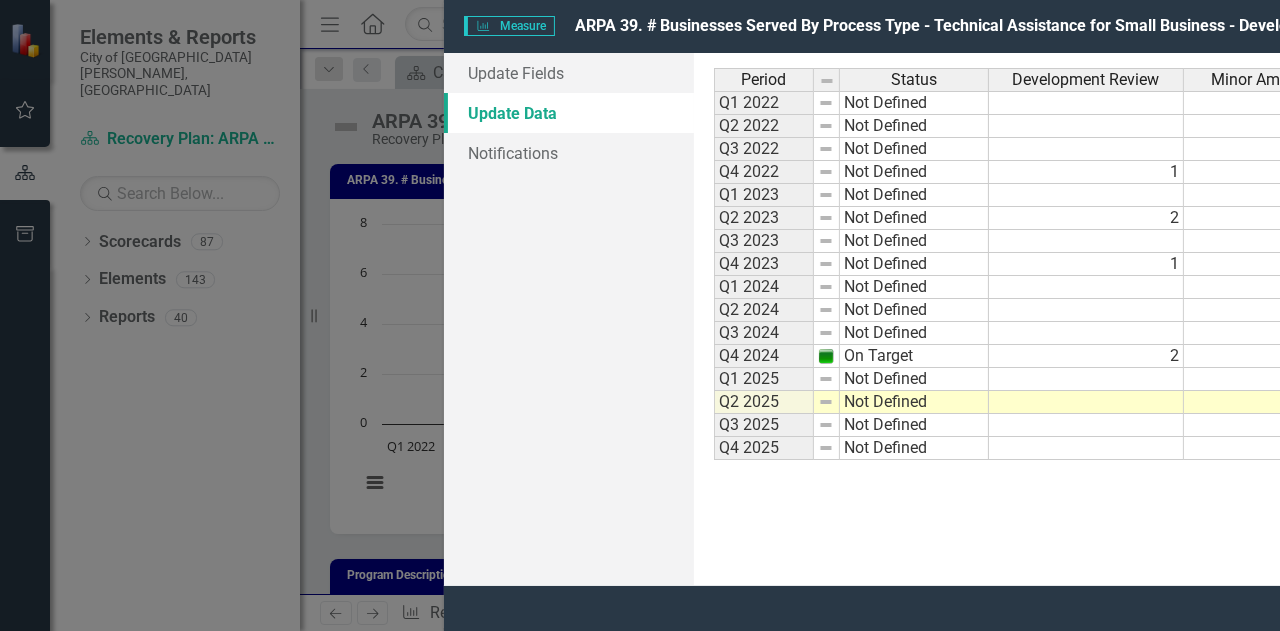 scroll, scrollTop: 0, scrollLeft: 0, axis: both 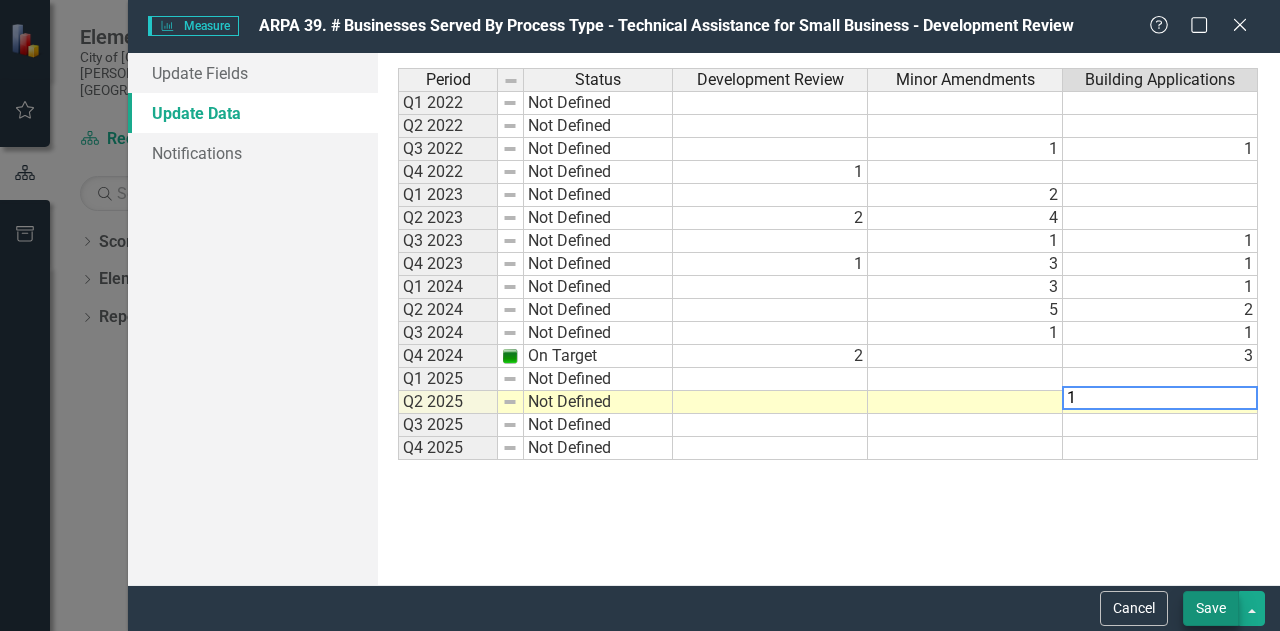 type on "1" 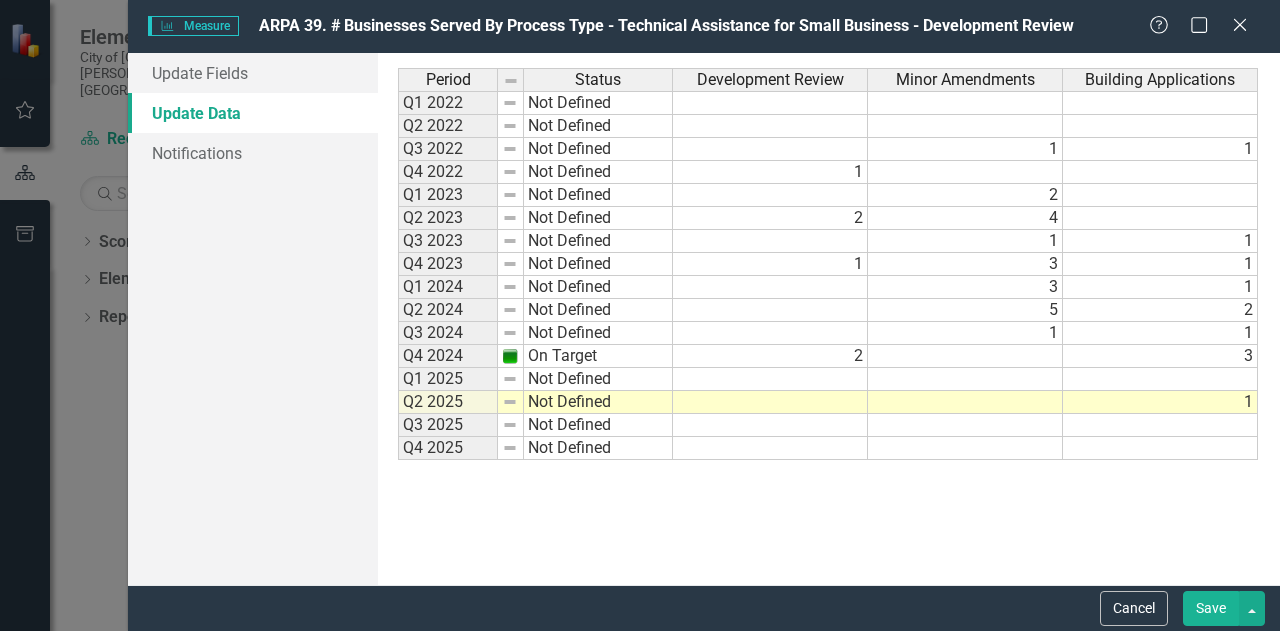 drag, startPoint x: 1215, startPoint y: 611, endPoint x: 1067, endPoint y: 540, distance: 164.14932 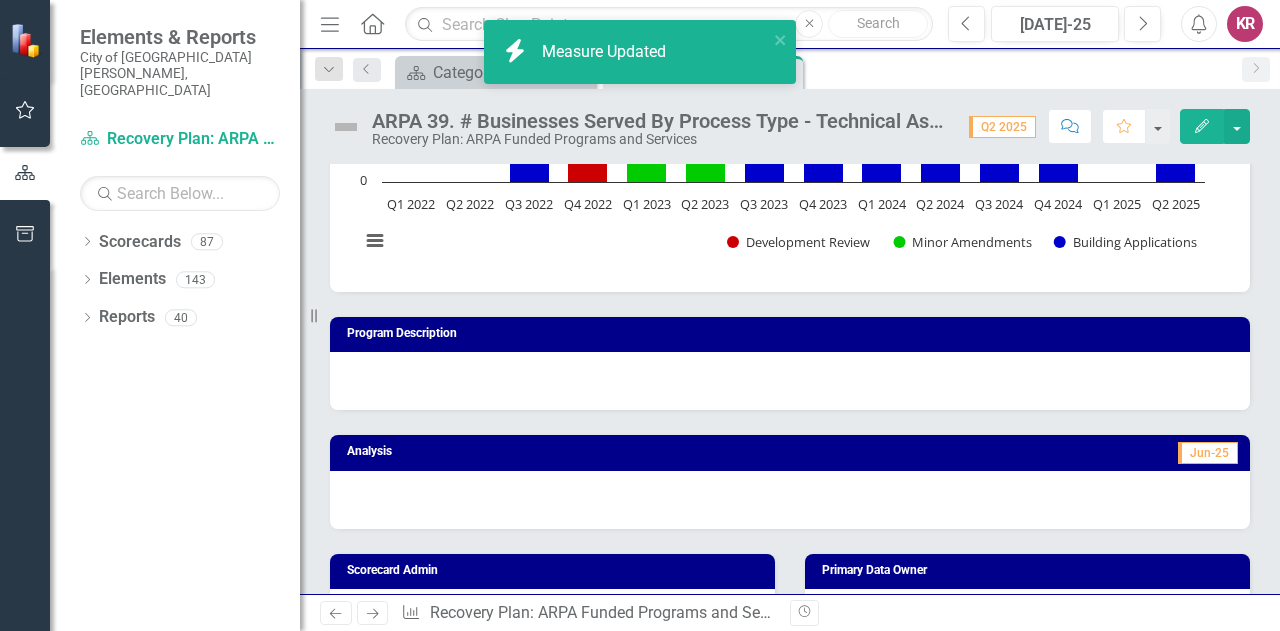 scroll, scrollTop: 243, scrollLeft: 0, axis: vertical 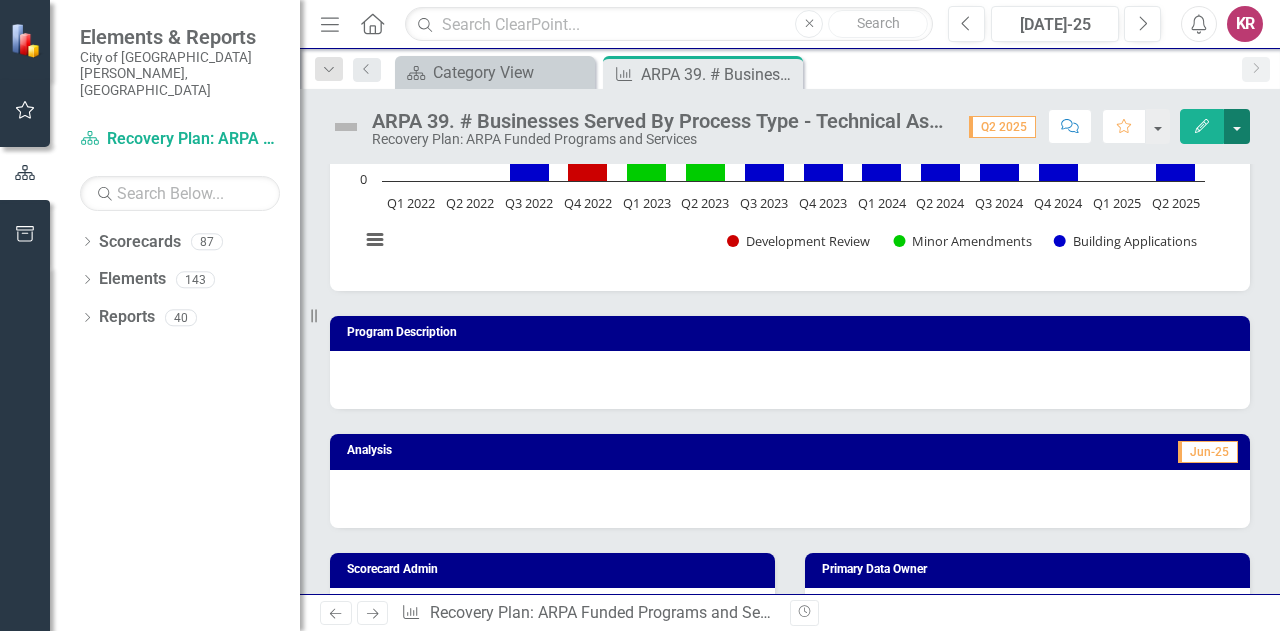 click at bounding box center (1237, 126) 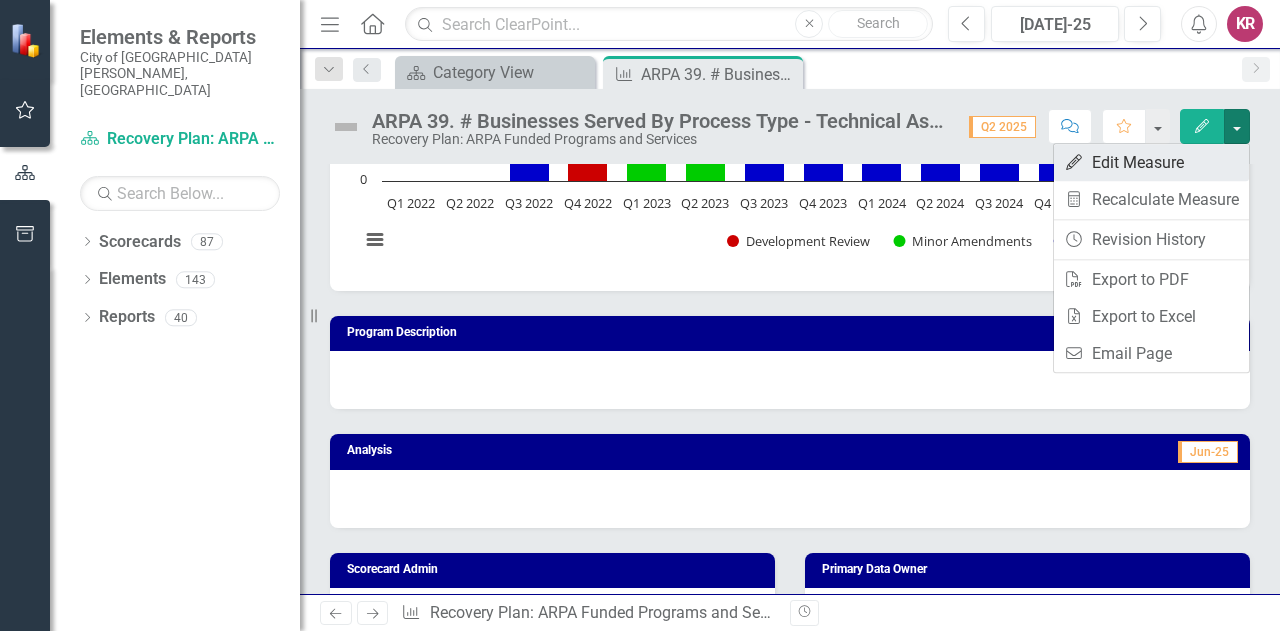 click on "Edit Edit Measure" at bounding box center (1151, 162) 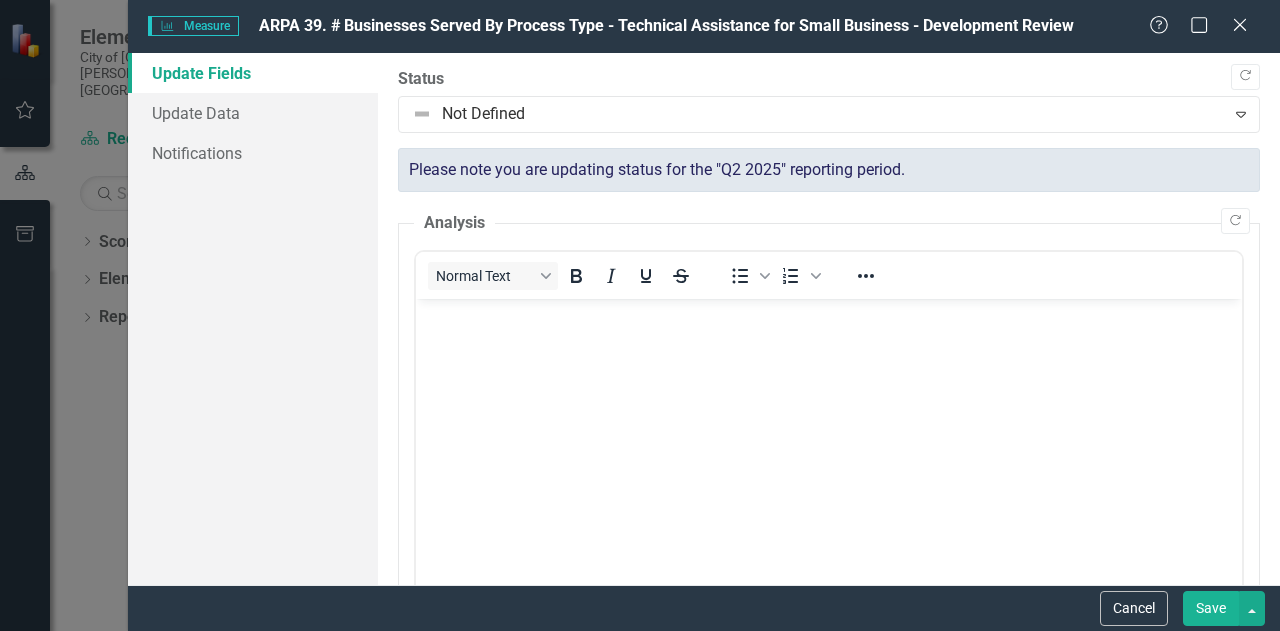 scroll, scrollTop: 0, scrollLeft: 0, axis: both 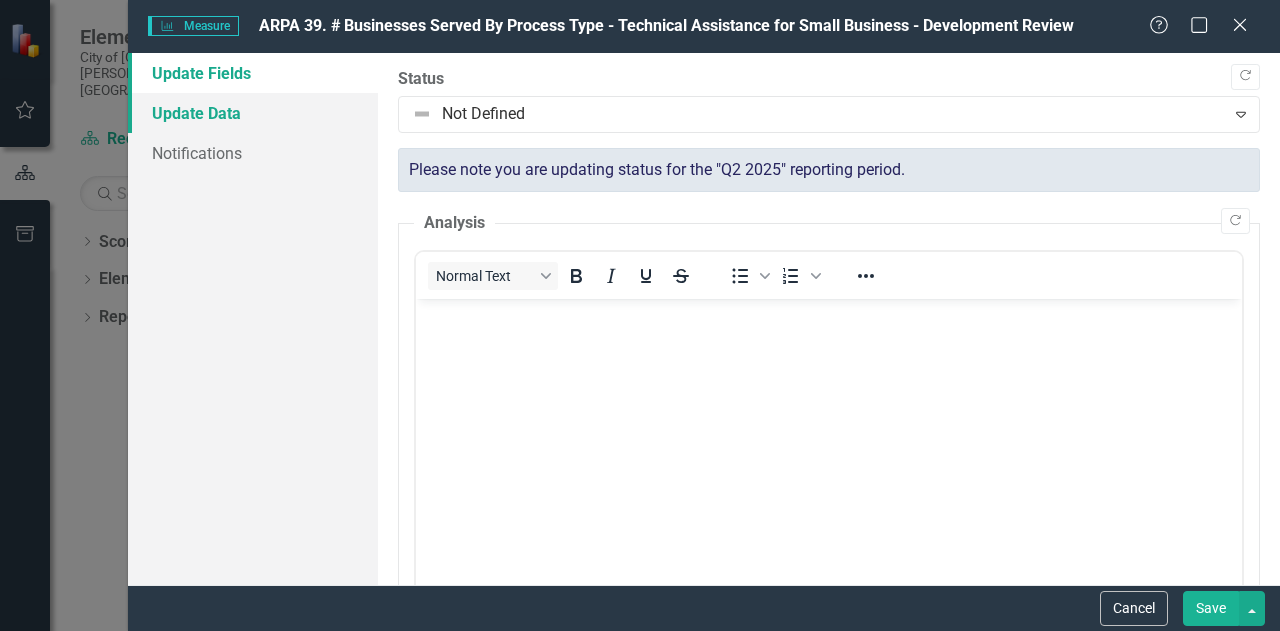 click on "Update  Data" at bounding box center (253, 113) 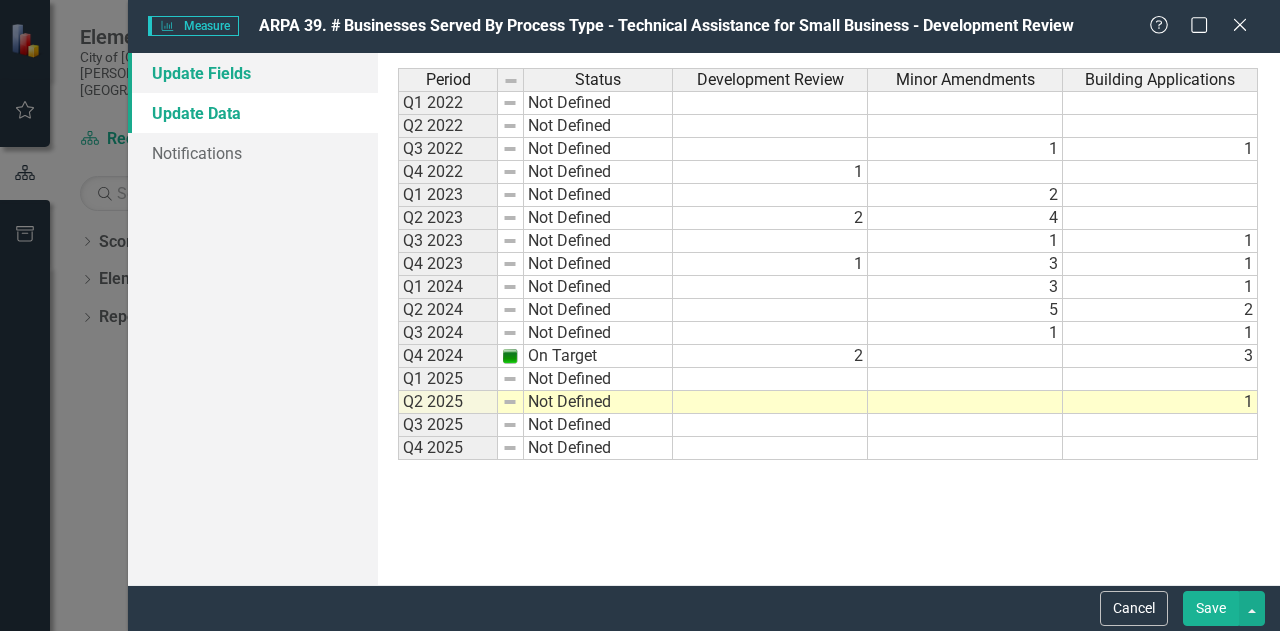 click on "Update Fields" at bounding box center (253, 73) 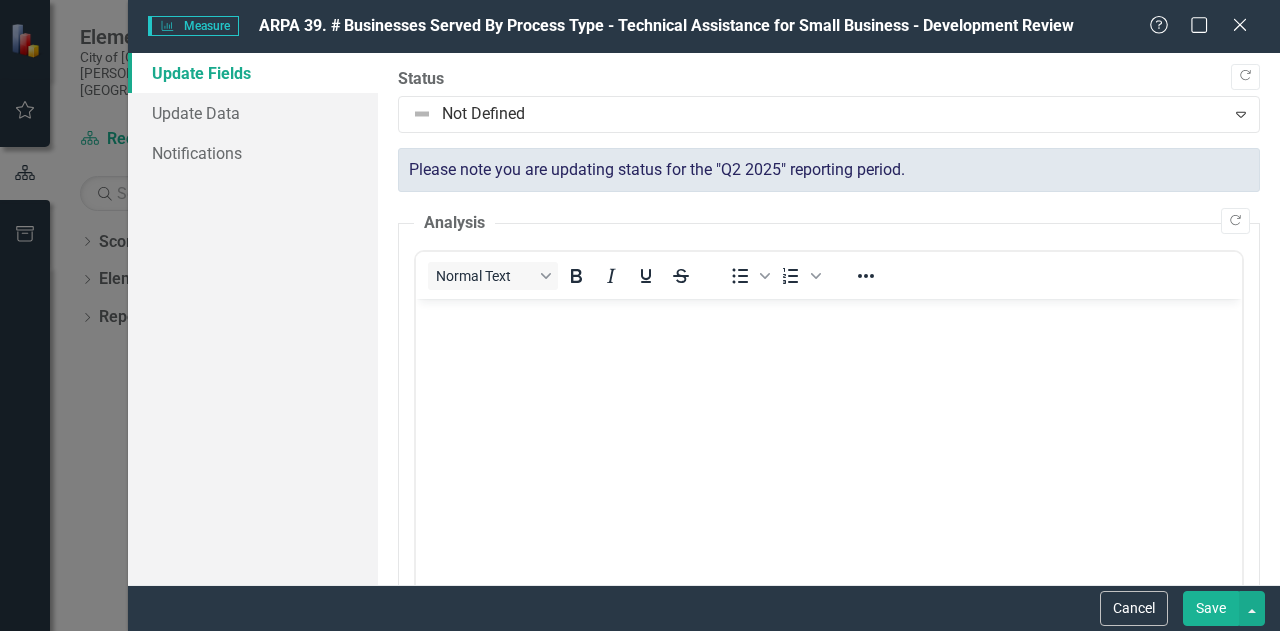 click at bounding box center [829, 449] 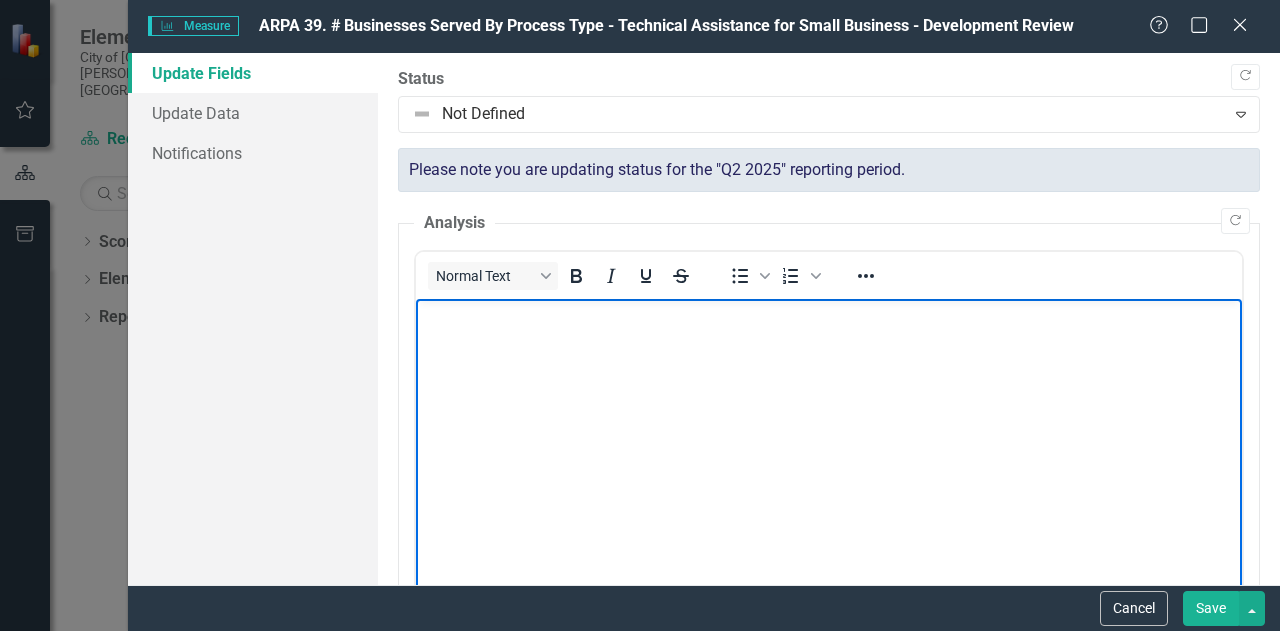 type 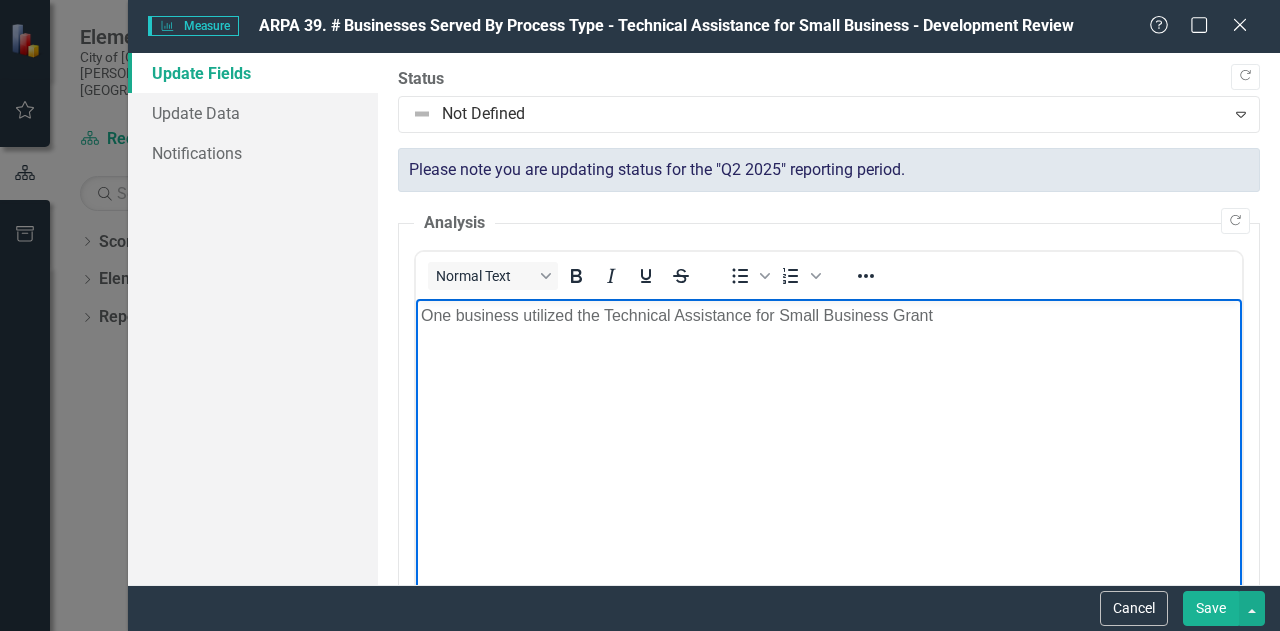 click on "One business utilized the Technical Assistance for Small Business Grant" at bounding box center [829, 316] 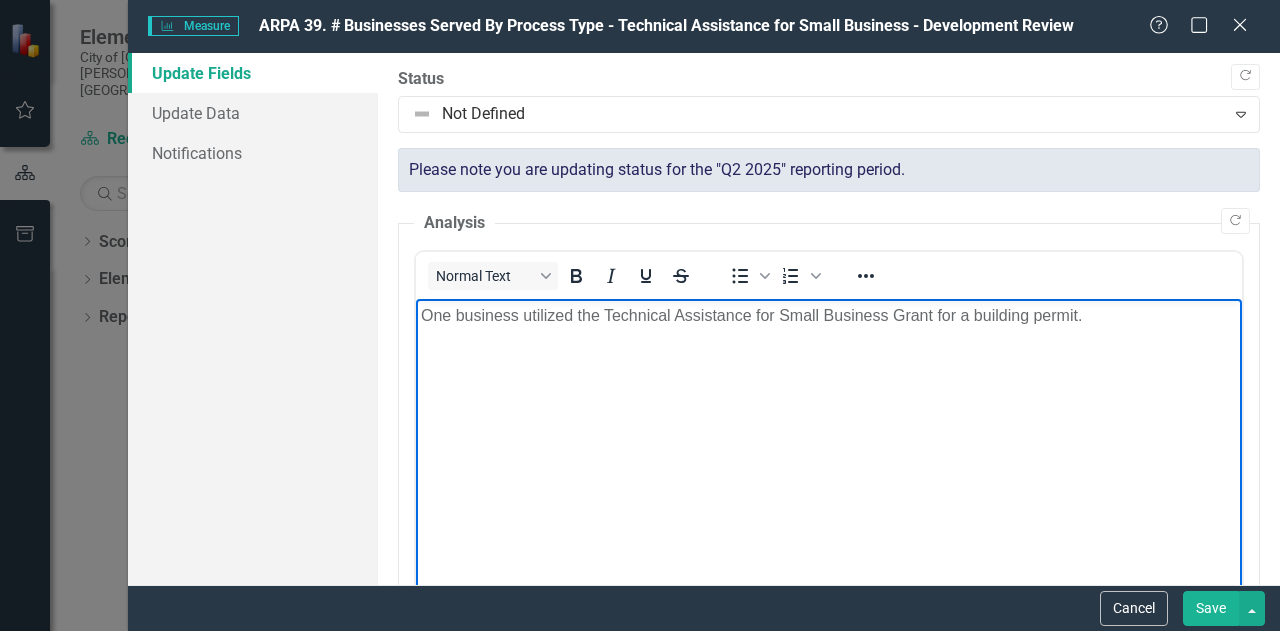 click on "One business utilized the Technical Assistance for Small Business Grant for a building permit." at bounding box center (829, 316) 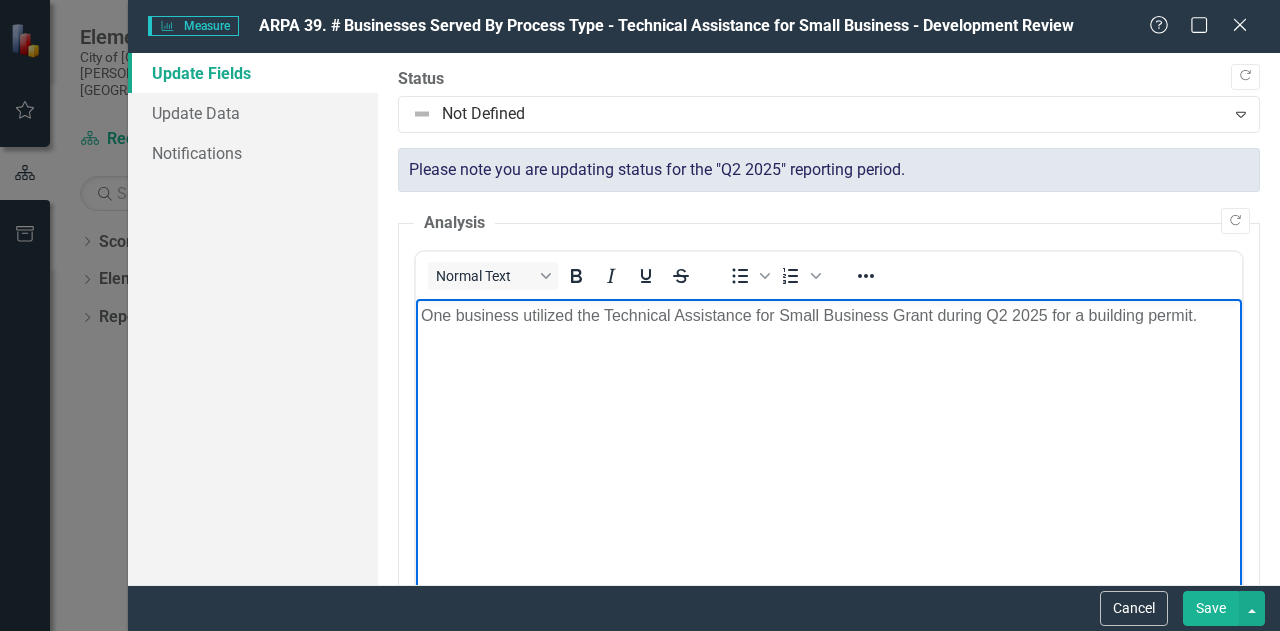click on "Save" at bounding box center [1211, 608] 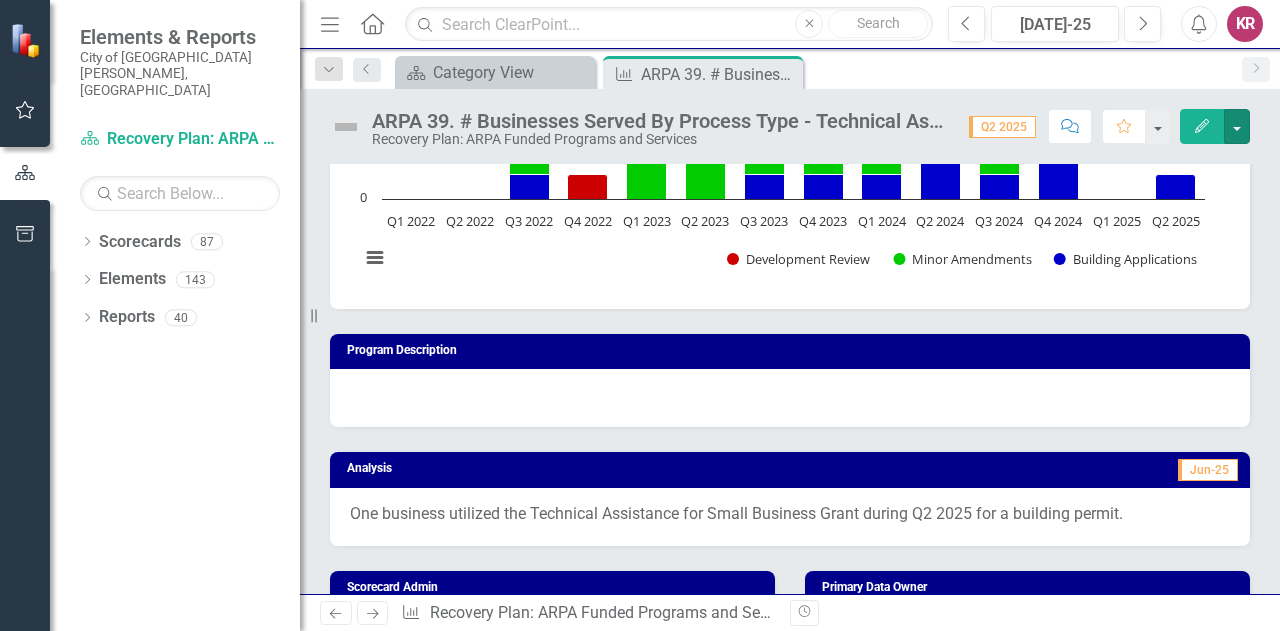 scroll, scrollTop: 224, scrollLeft: 0, axis: vertical 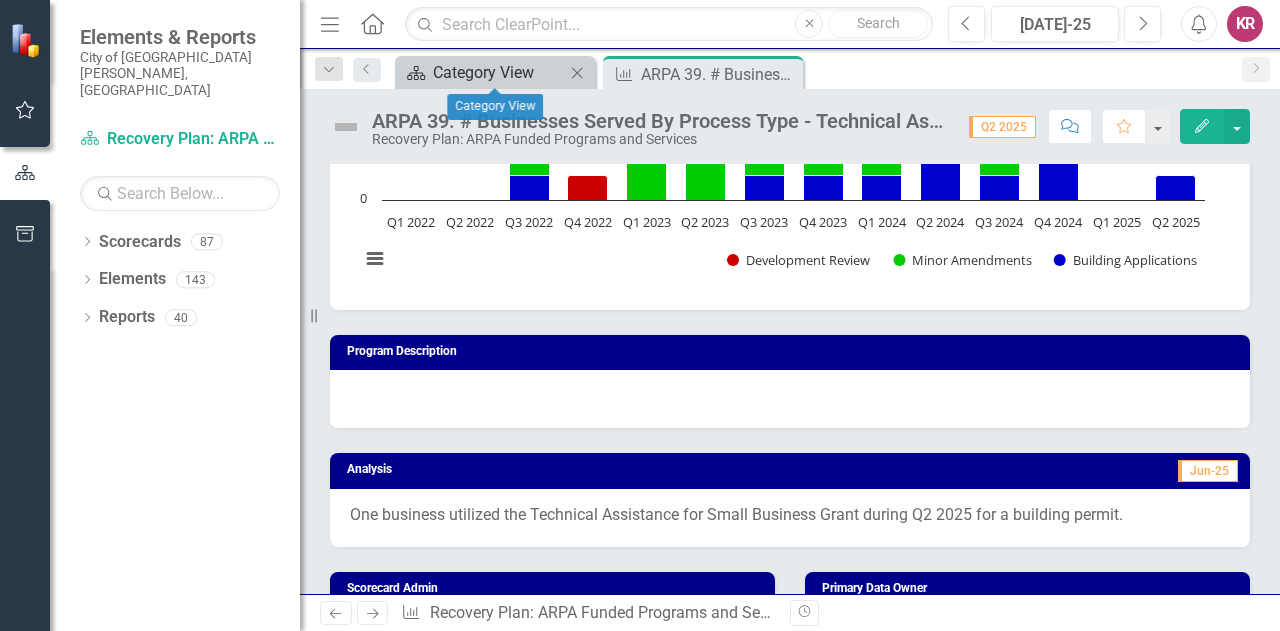 click on "Category View" at bounding box center (499, 72) 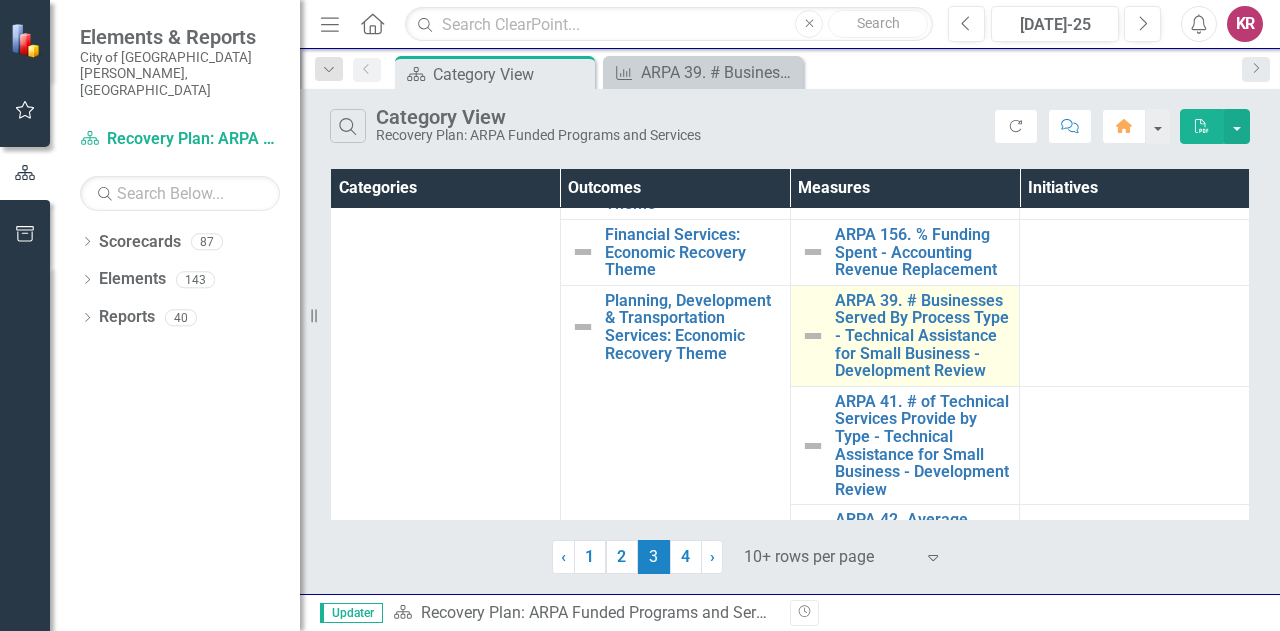 scroll, scrollTop: 139, scrollLeft: 0, axis: vertical 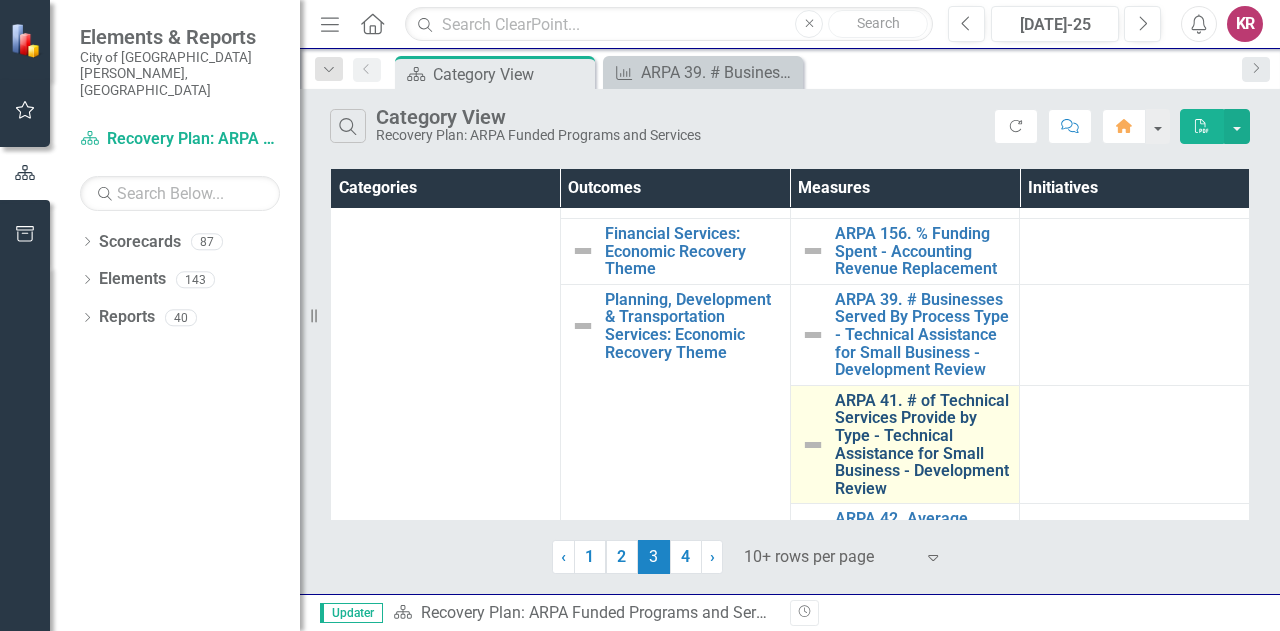 click on "ARPA 41. # of Technical Services Provide by Type - Technical Assistance for Small Business - Development Review" at bounding box center (922, 445) 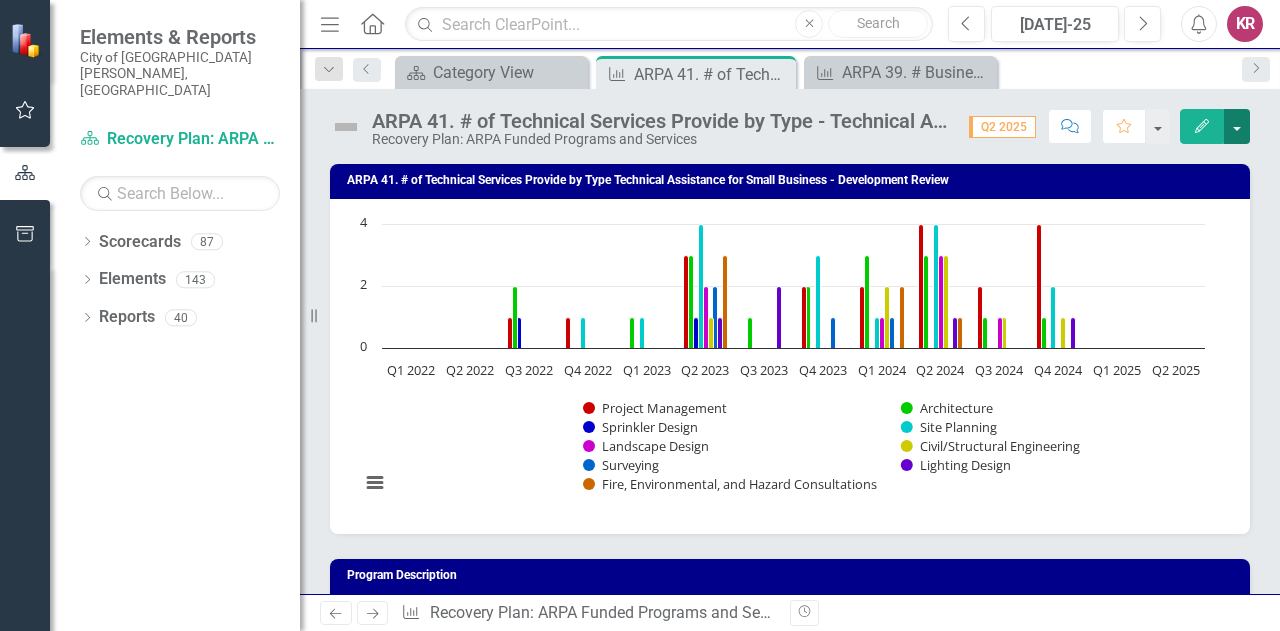 click at bounding box center (1237, 126) 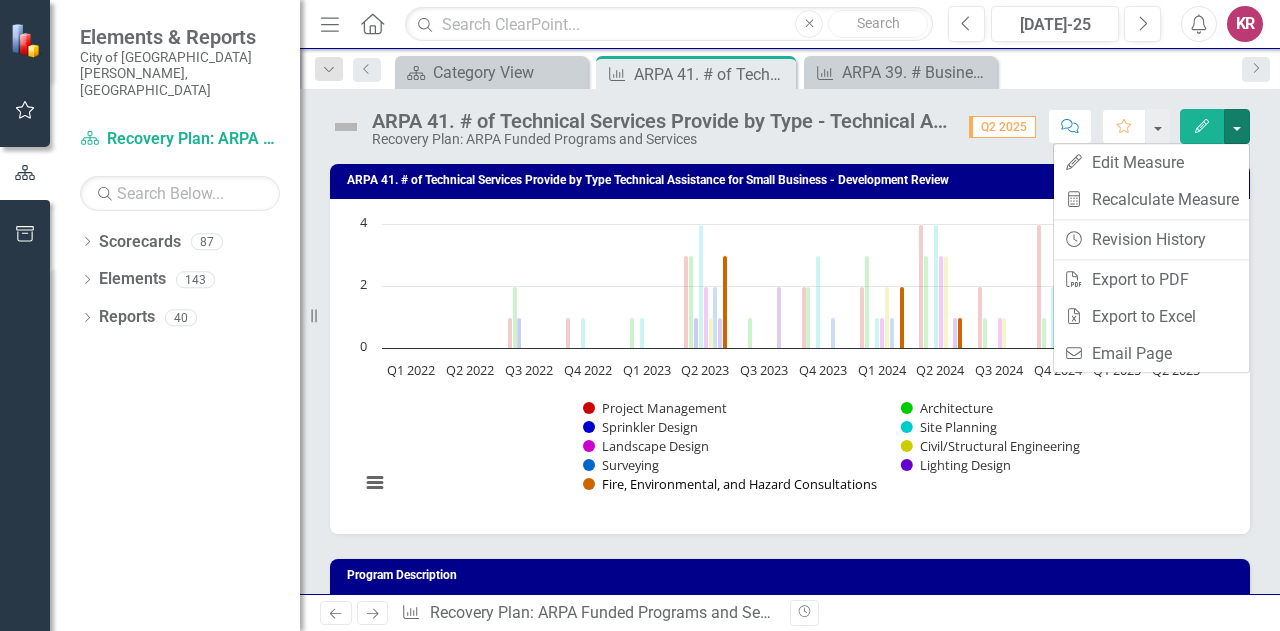 scroll, scrollTop: 145, scrollLeft: 0, axis: vertical 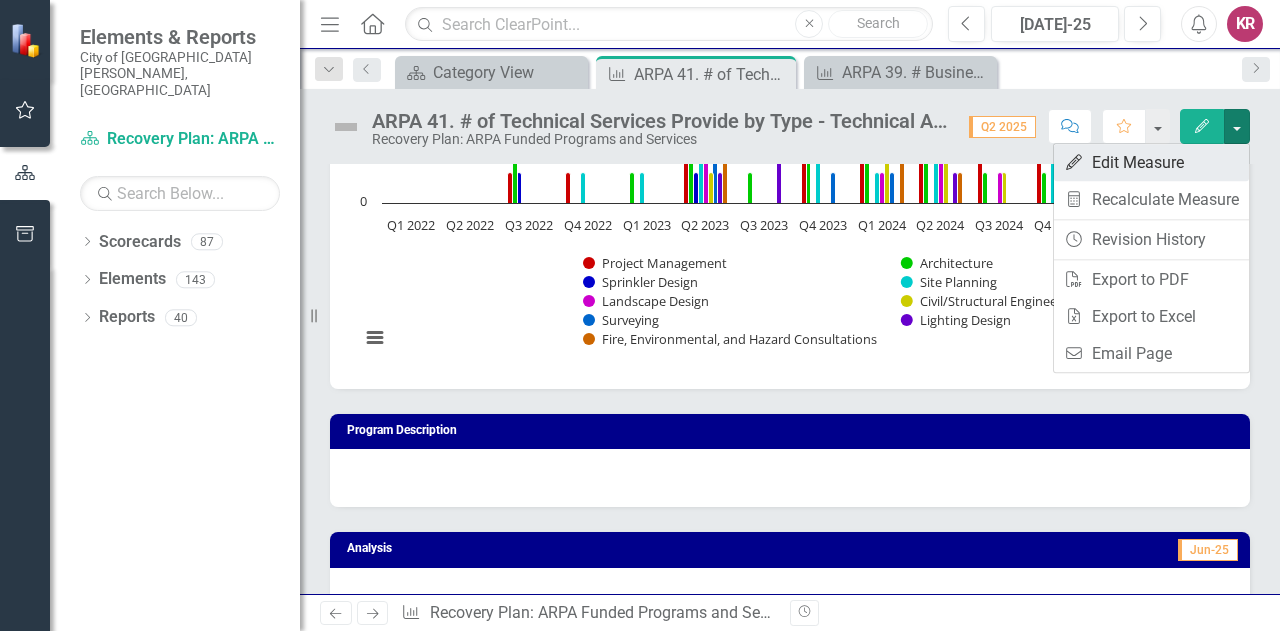 click on "Edit Edit Measure" at bounding box center (1151, 162) 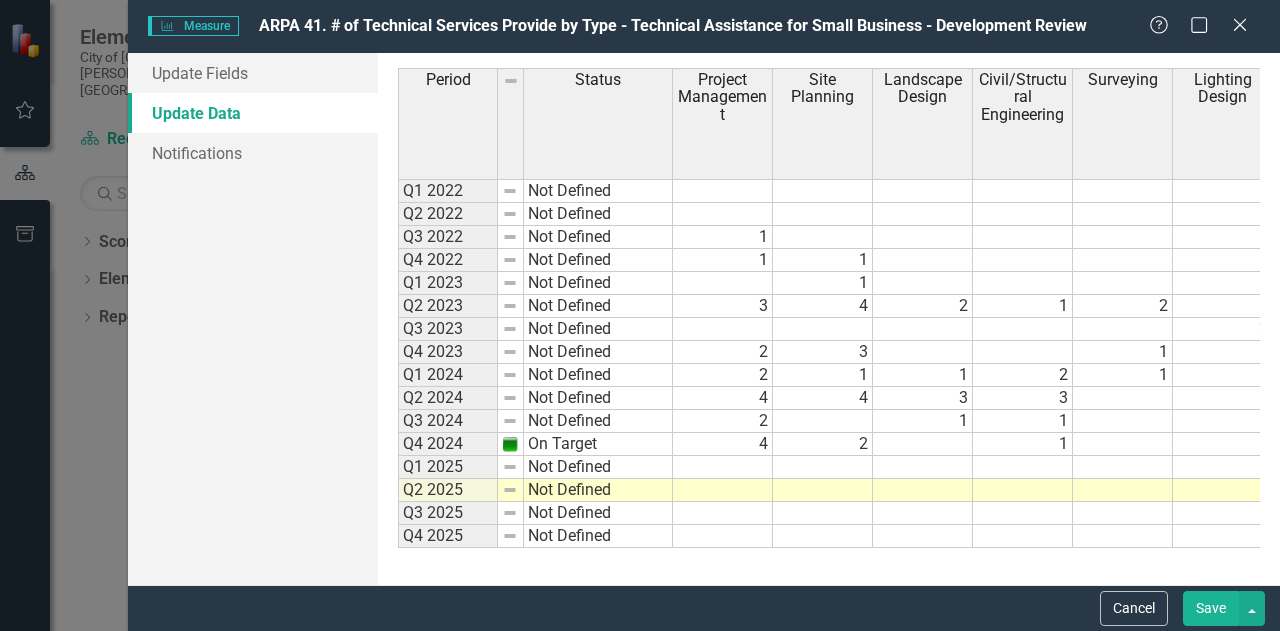 scroll, scrollTop: 0, scrollLeft: 0, axis: both 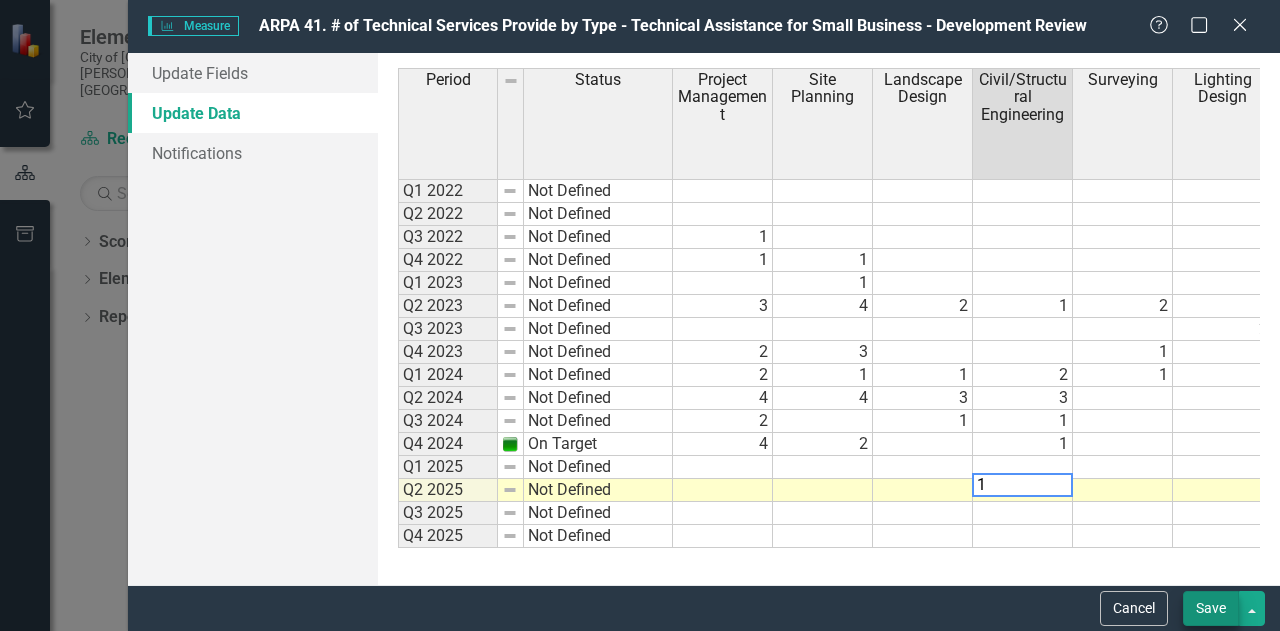 type on "1" 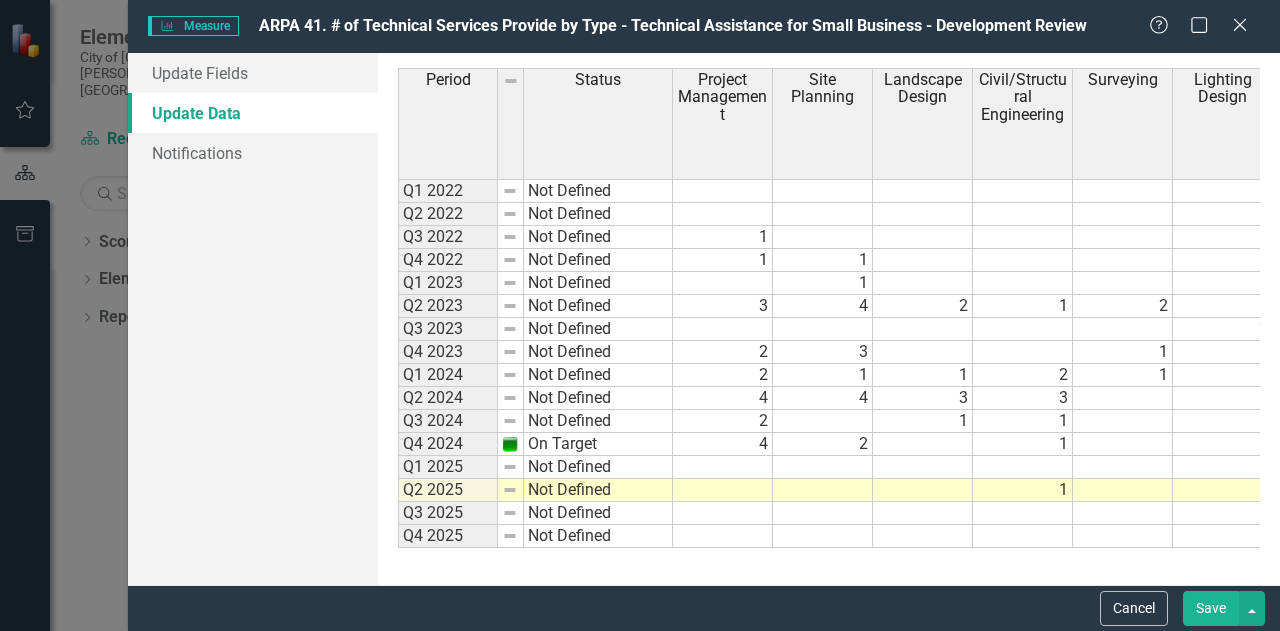 click on "Save" at bounding box center [1211, 608] 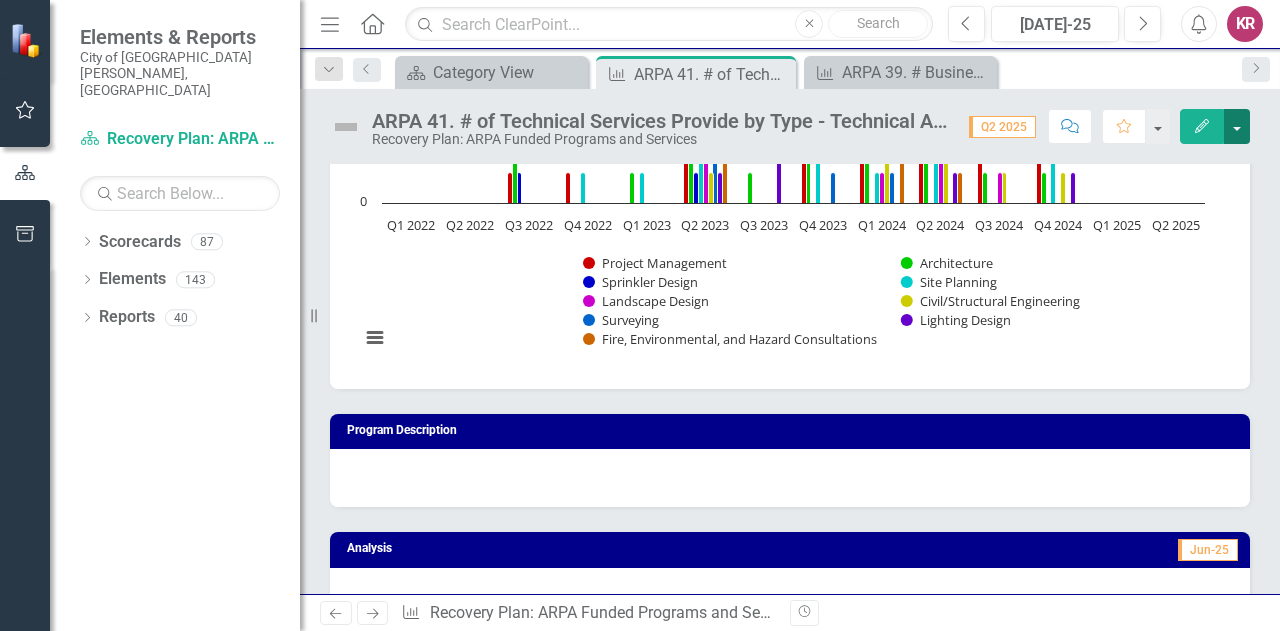 click at bounding box center (1237, 126) 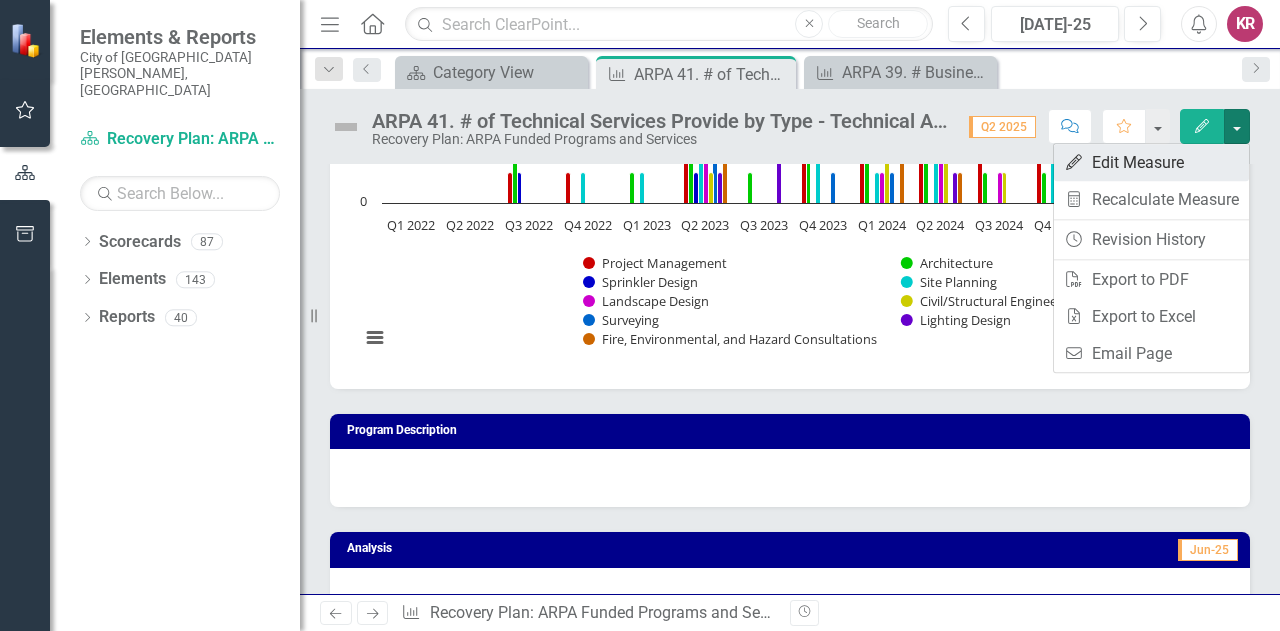 click on "Edit Edit Measure" at bounding box center [1151, 162] 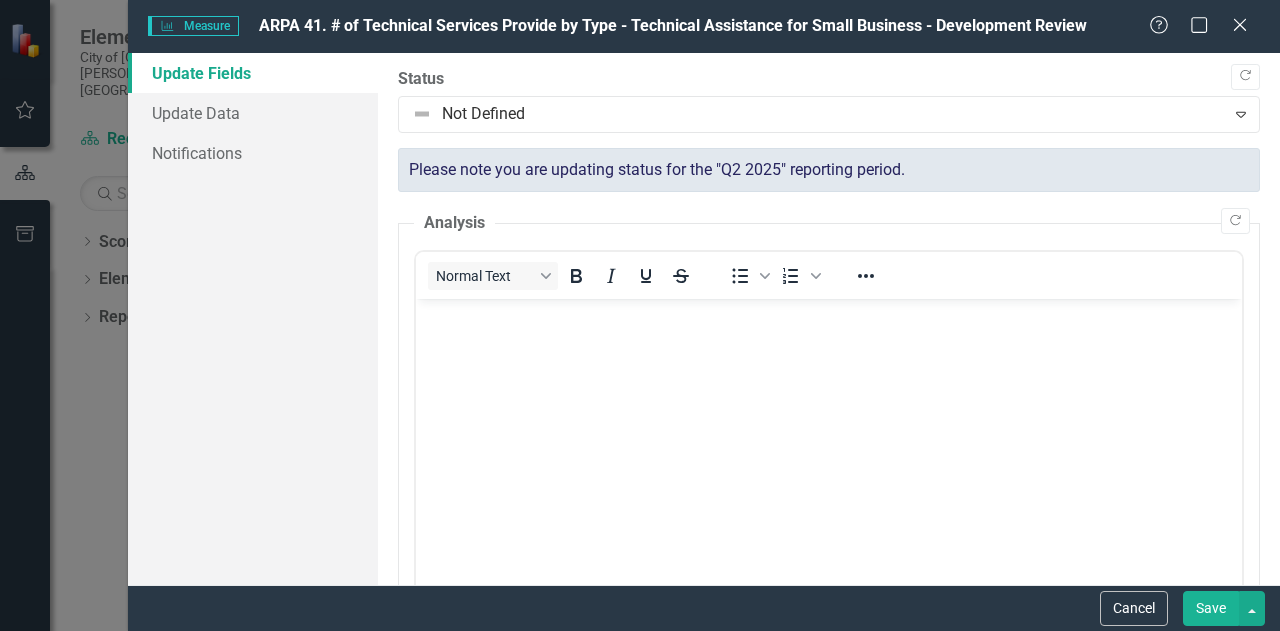 scroll, scrollTop: 0, scrollLeft: 0, axis: both 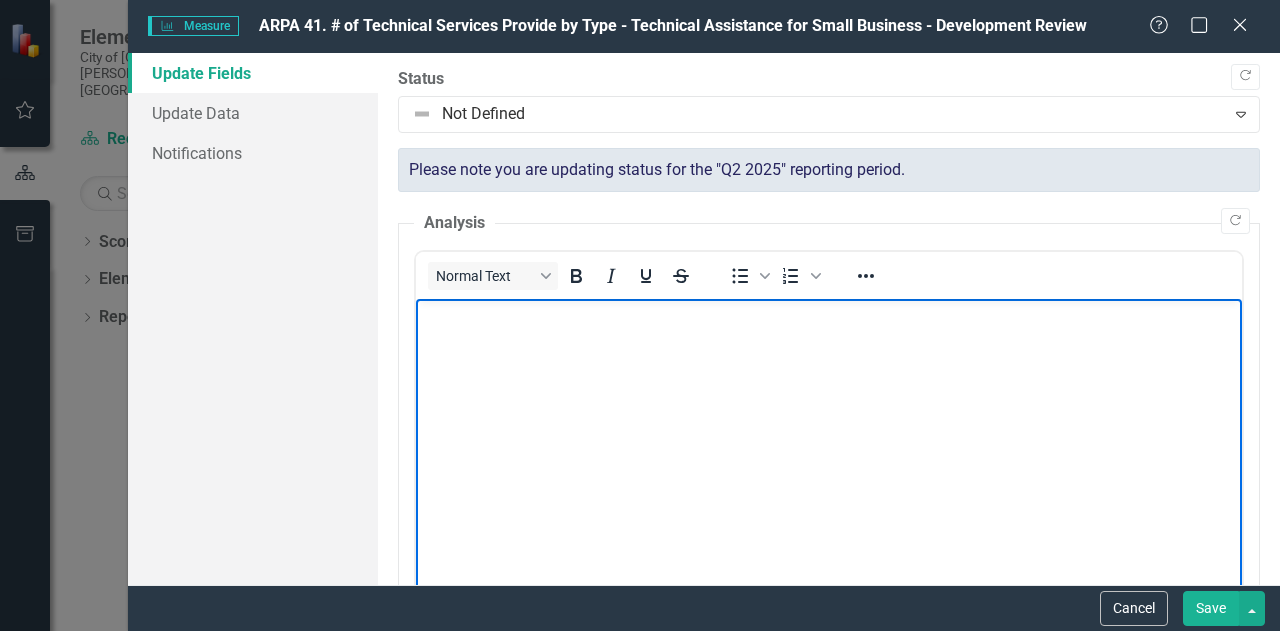 click at bounding box center (829, 316) 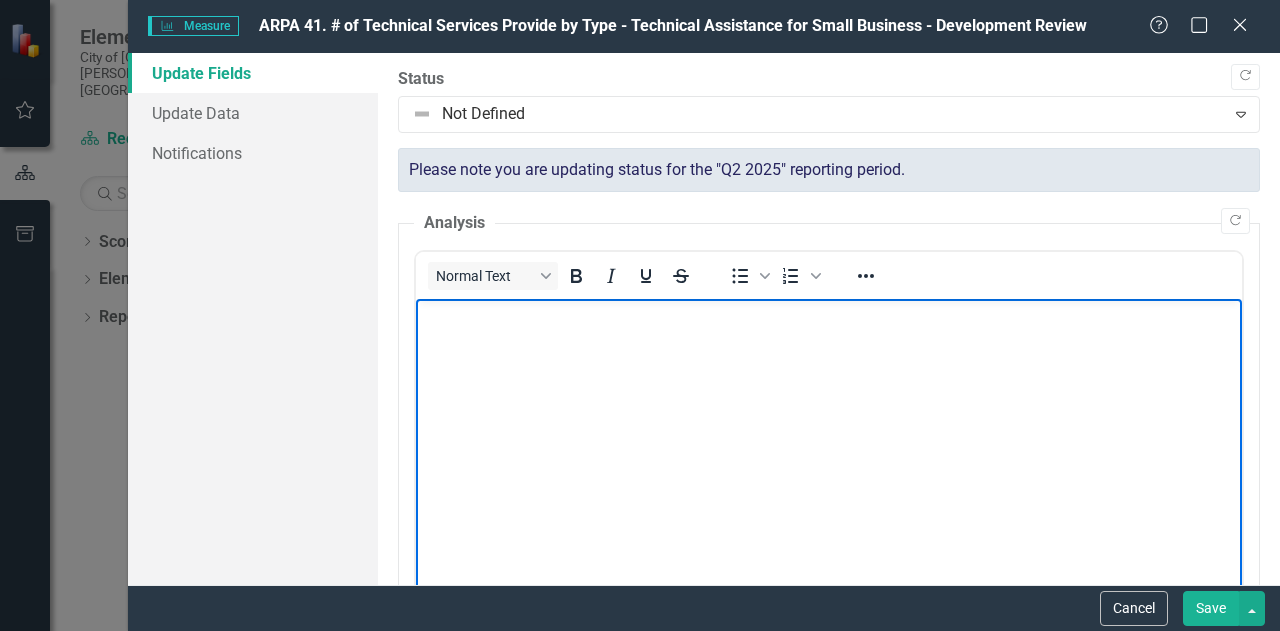 type 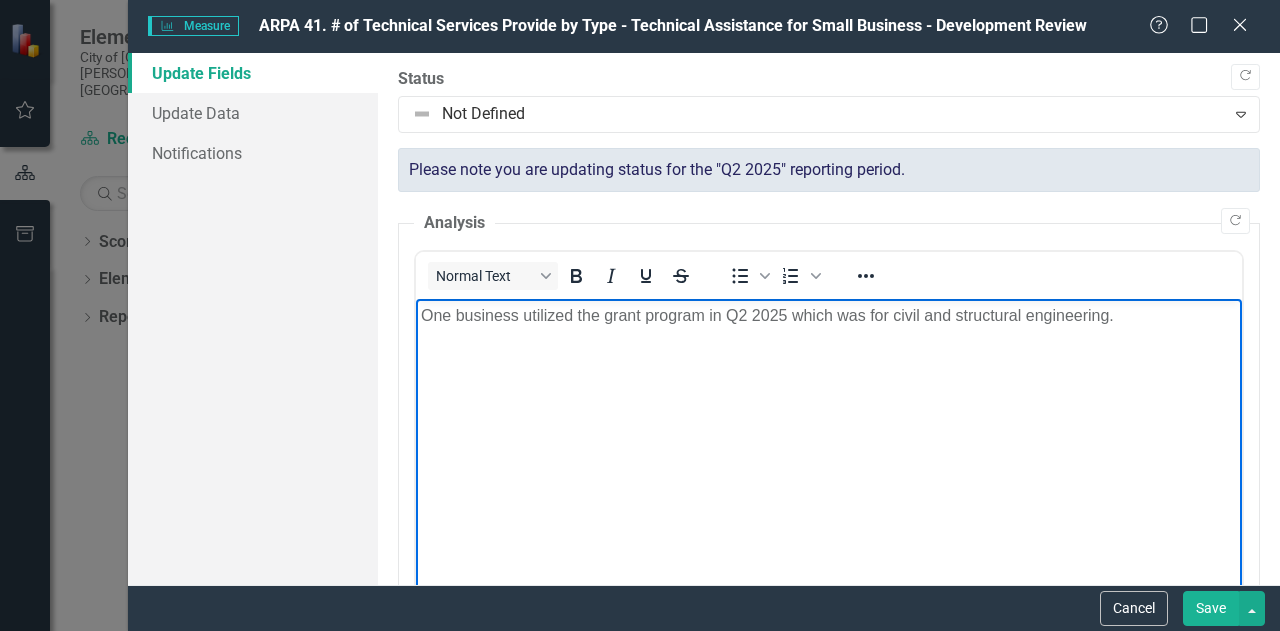 click on "Save" at bounding box center (1211, 608) 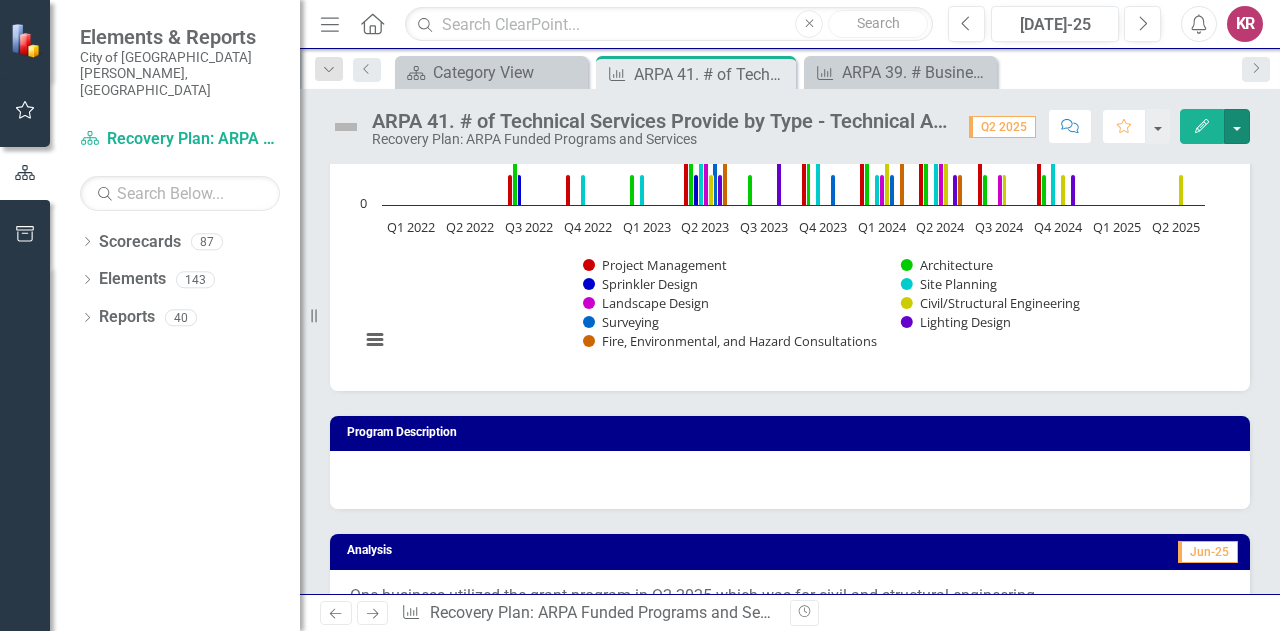 scroll, scrollTop: 0, scrollLeft: 0, axis: both 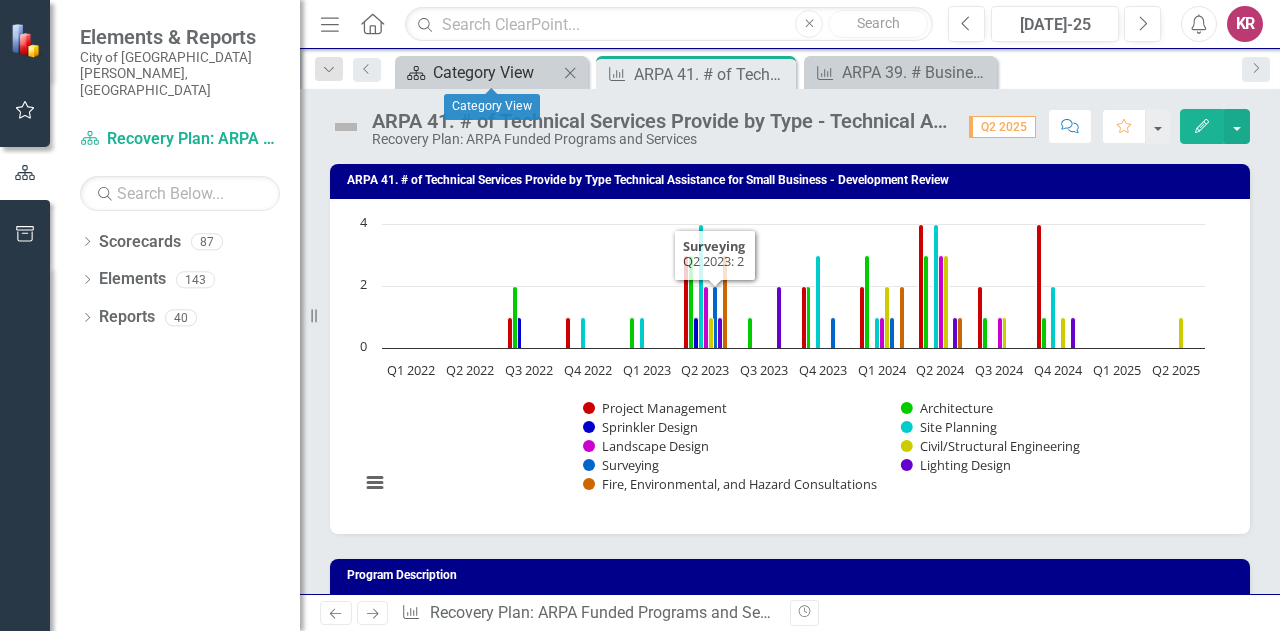 click on "Category View" at bounding box center (495, 72) 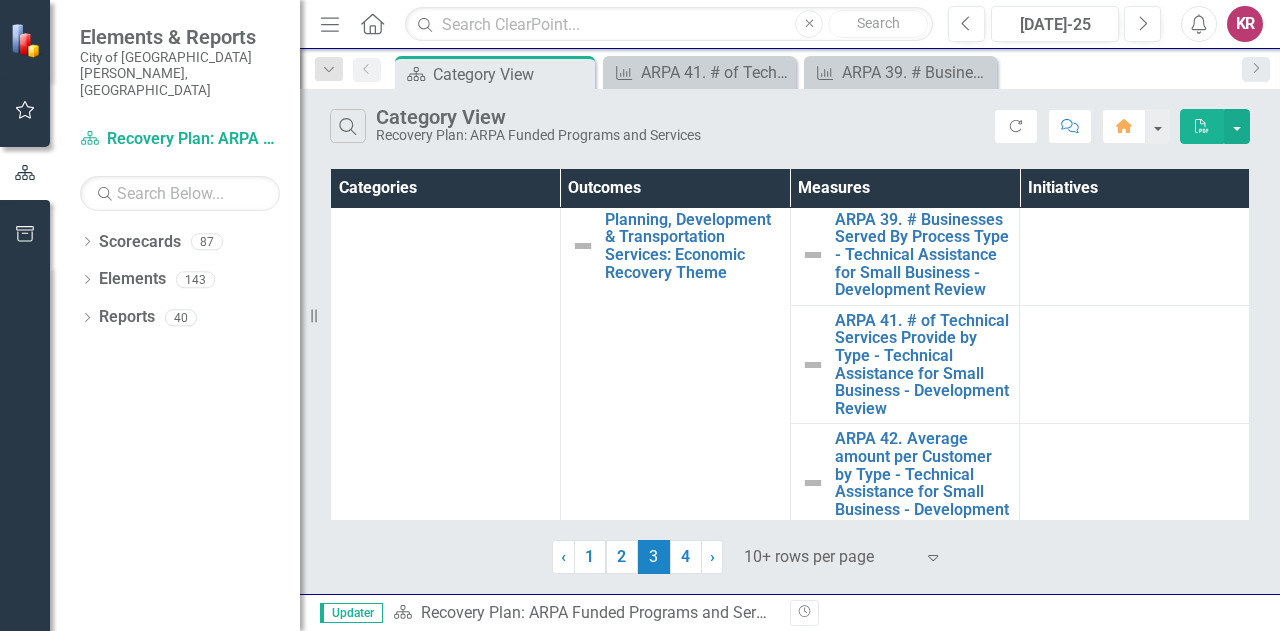 scroll, scrollTop: 221, scrollLeft: 0, axis: vertical 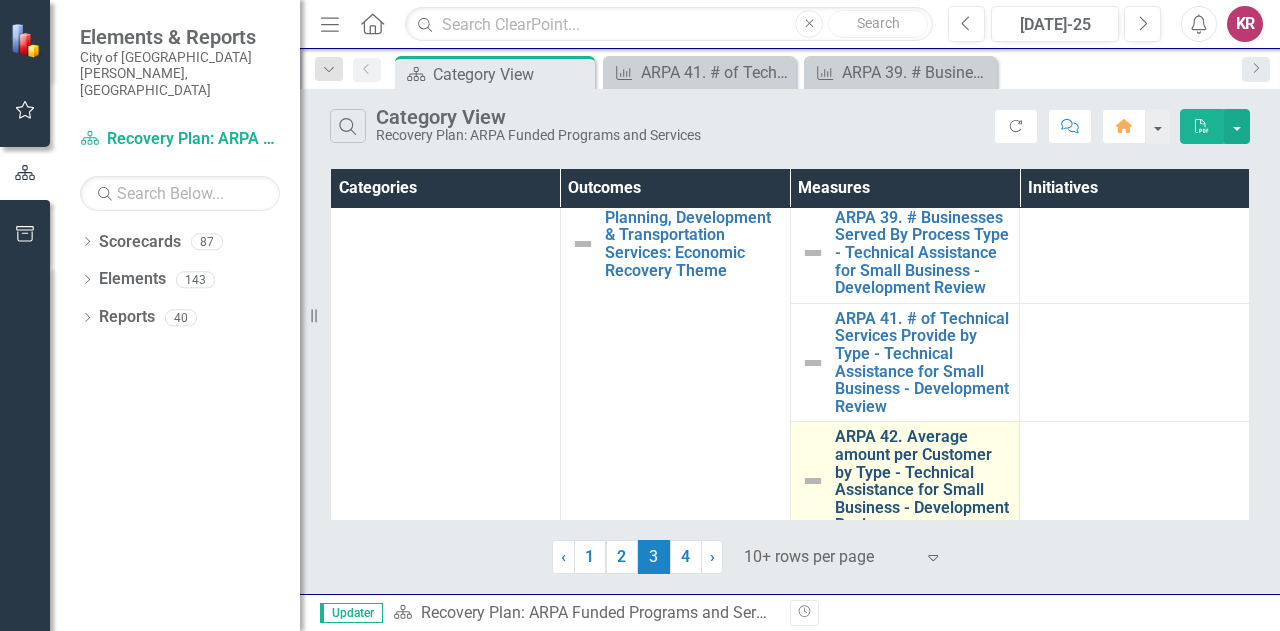 click on "ARPA 42. Average amount per Customer by Type - Technical Assistance for Small Business - Development Review" at bounding box center (922, 481) 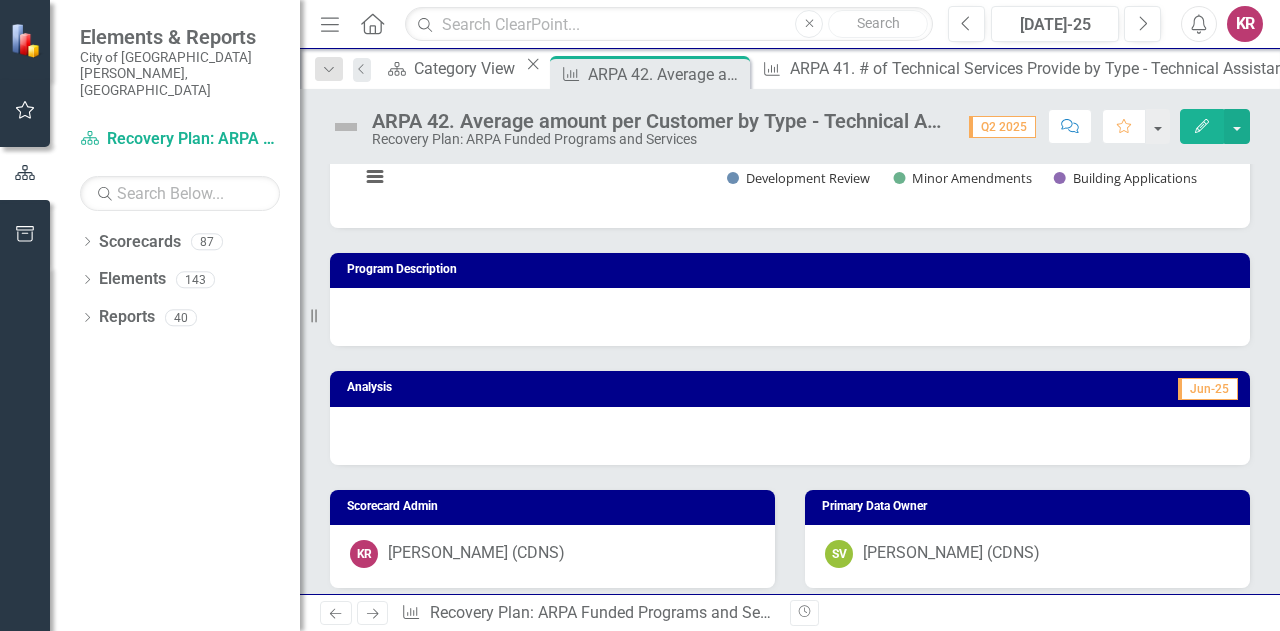 scroll, scrollTop: 0, scrollLeft: 0, axis: both 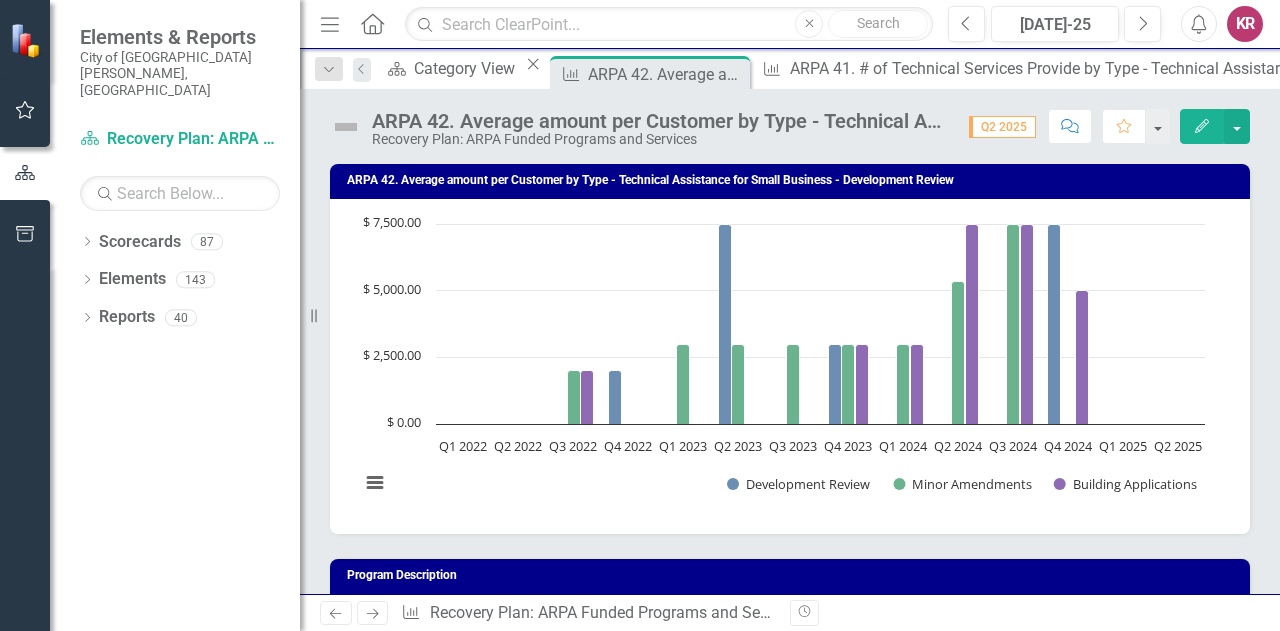 click on "Edit" 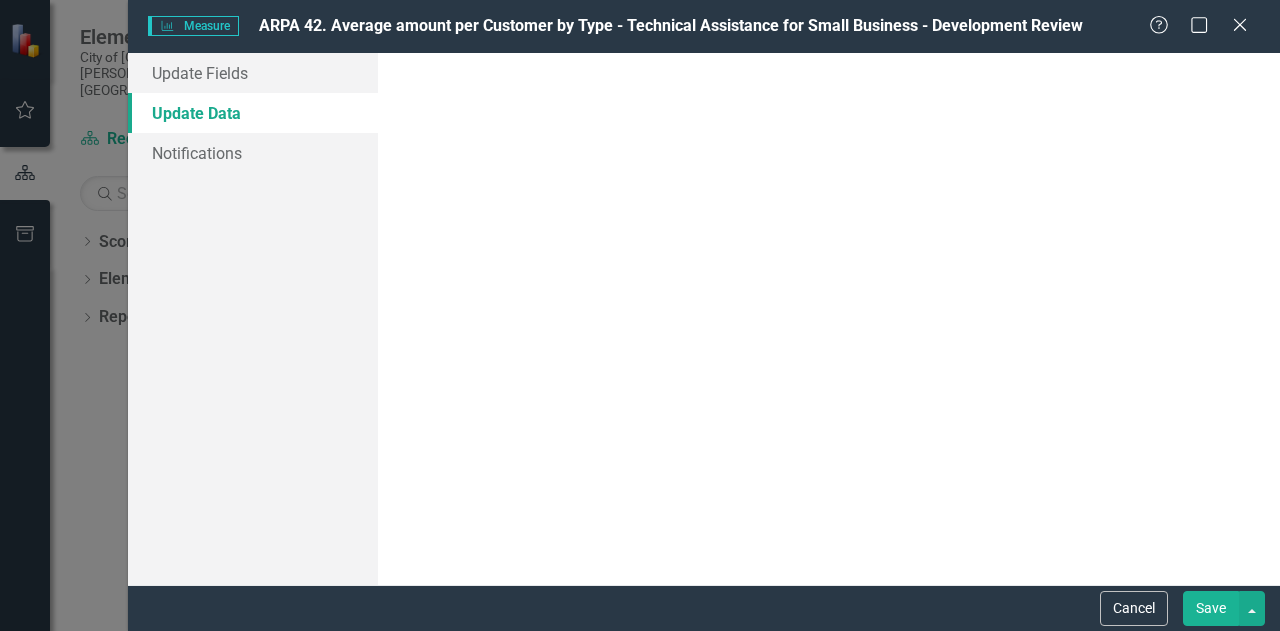 scroll, scrollTop: 0, scrollLeft: 0, axis: both 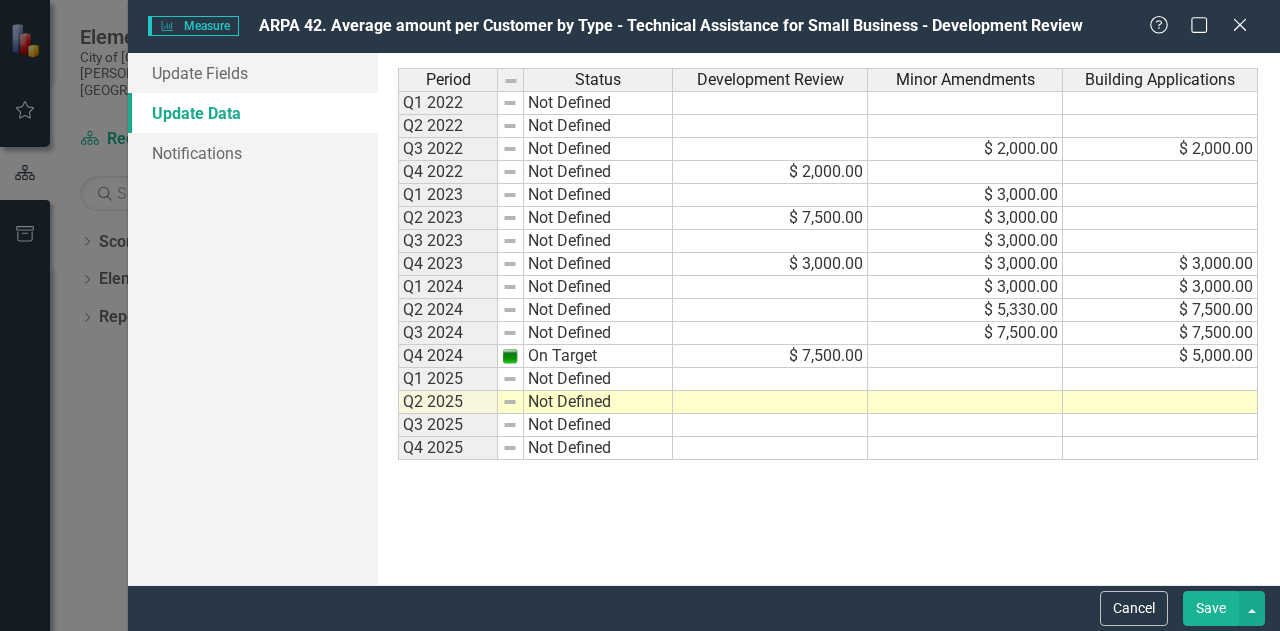 click at bounding box center [1160, 402] 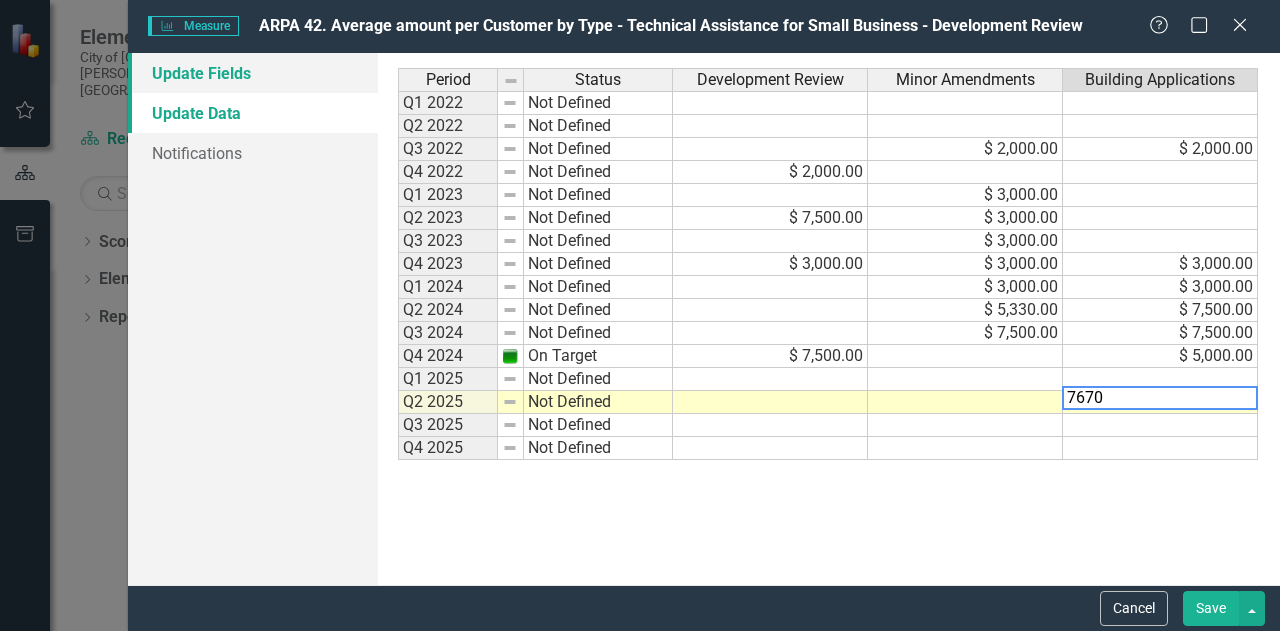type on "7670" 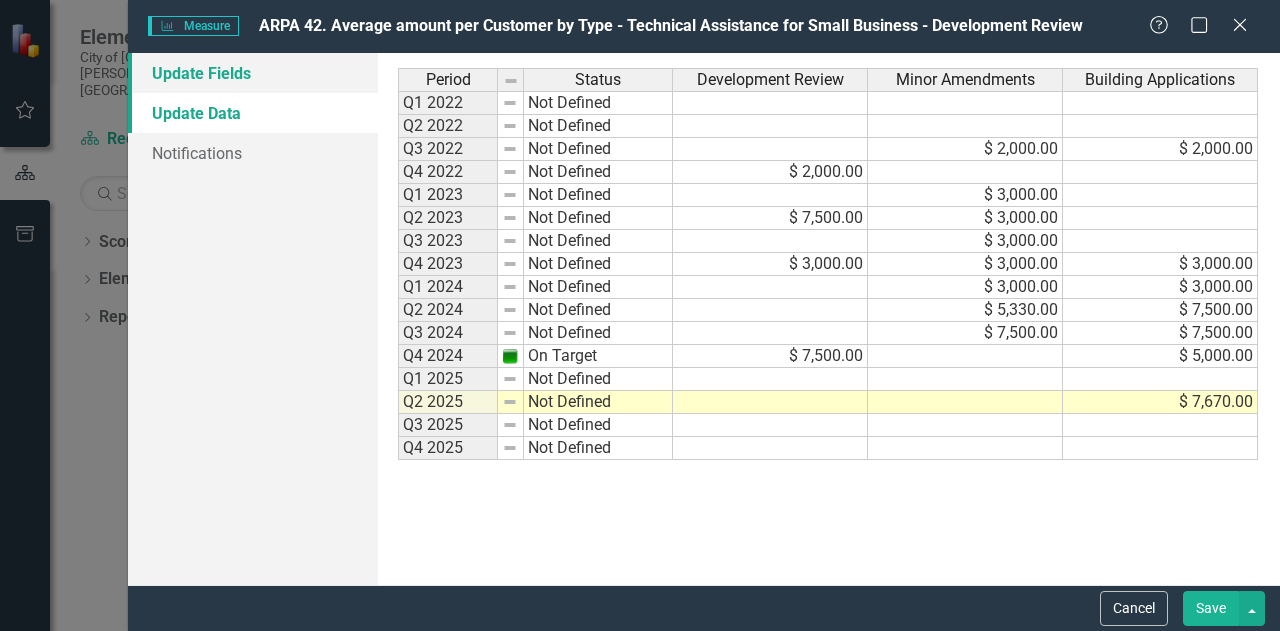 click on "Update Fields" at bounding box center [253, 73] 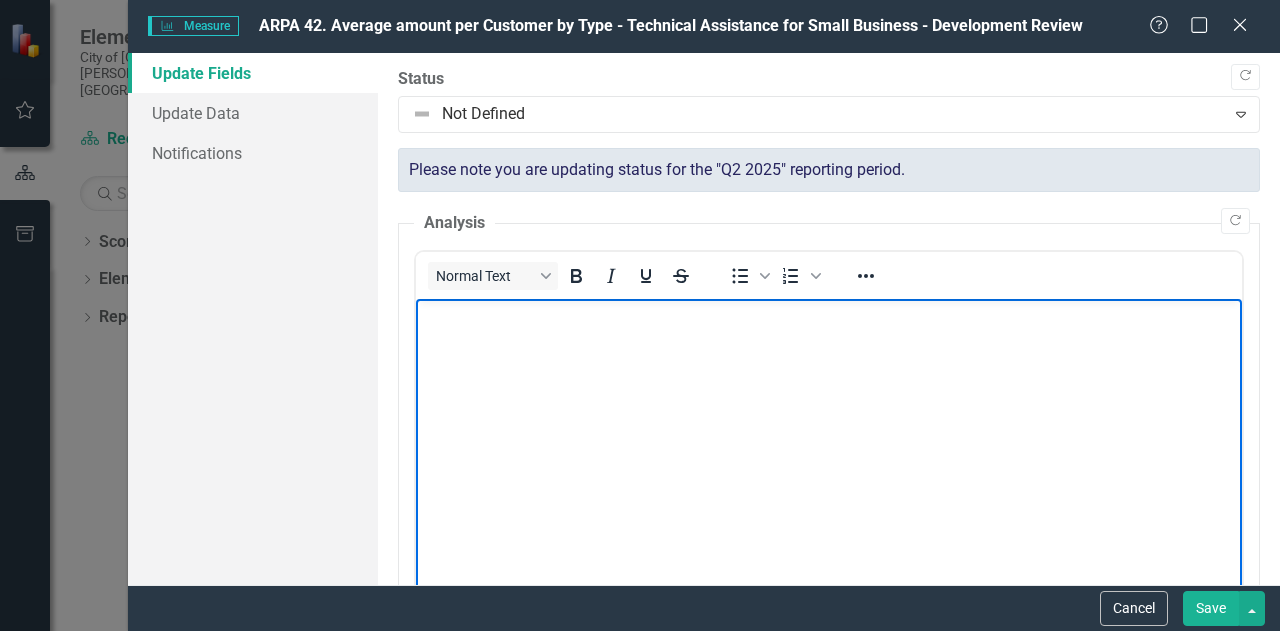 click at bounding box center [829, 449] 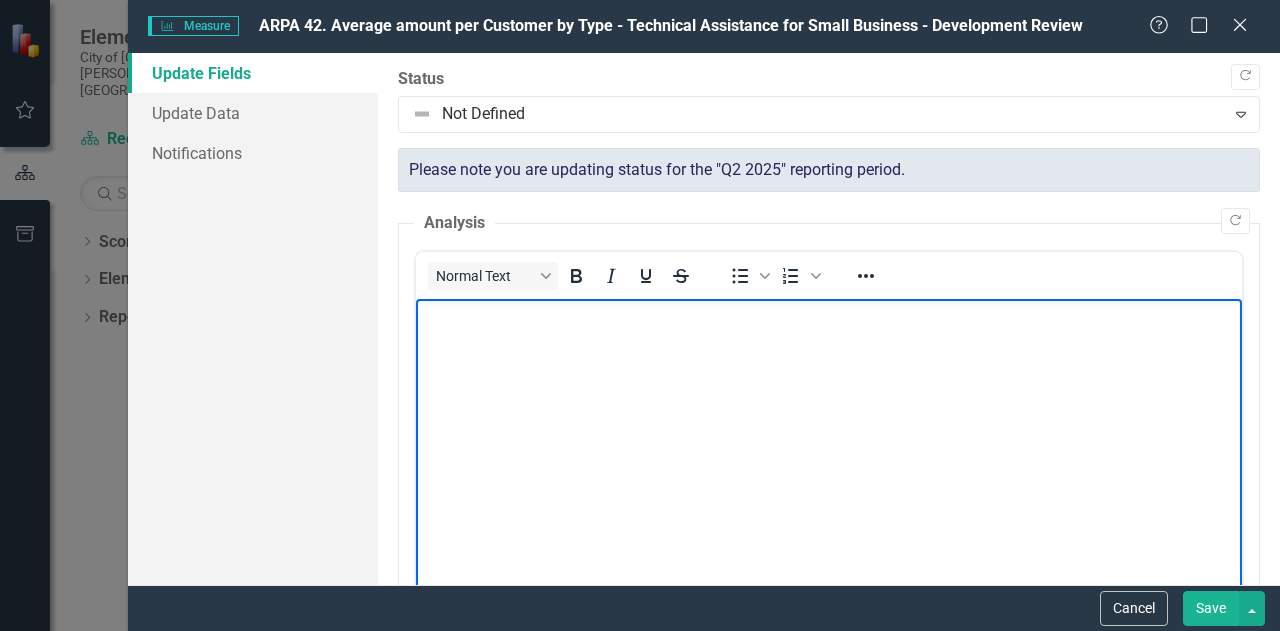 type 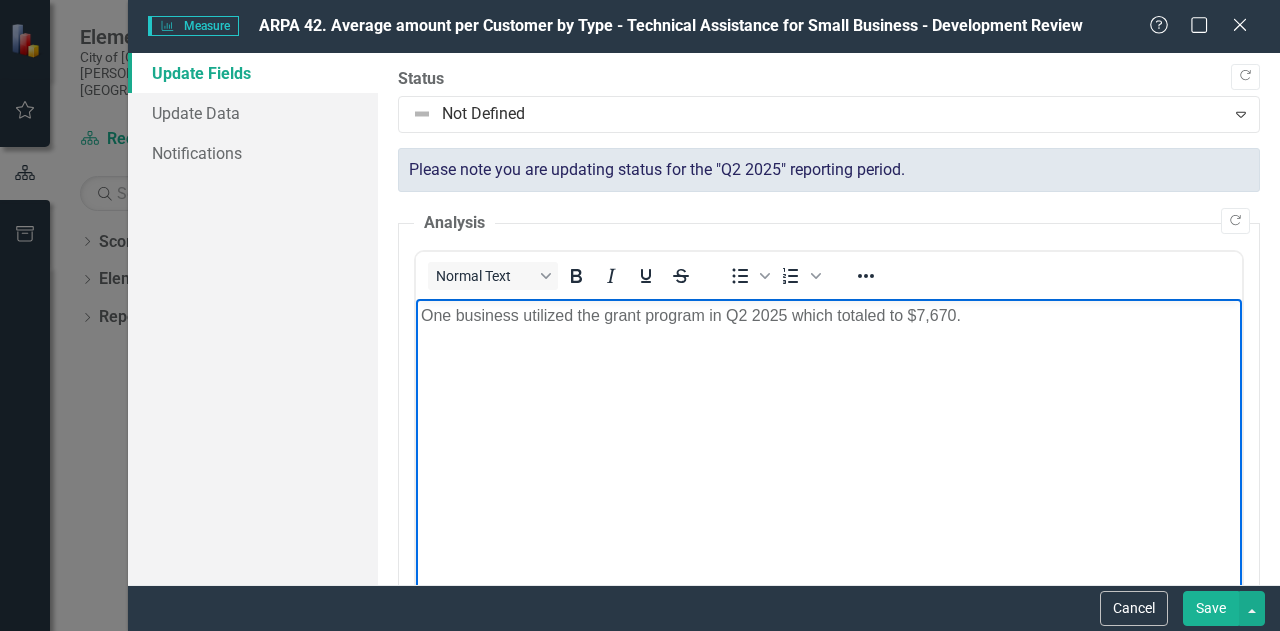 click on "Save" at bounding box center (1211, 608) 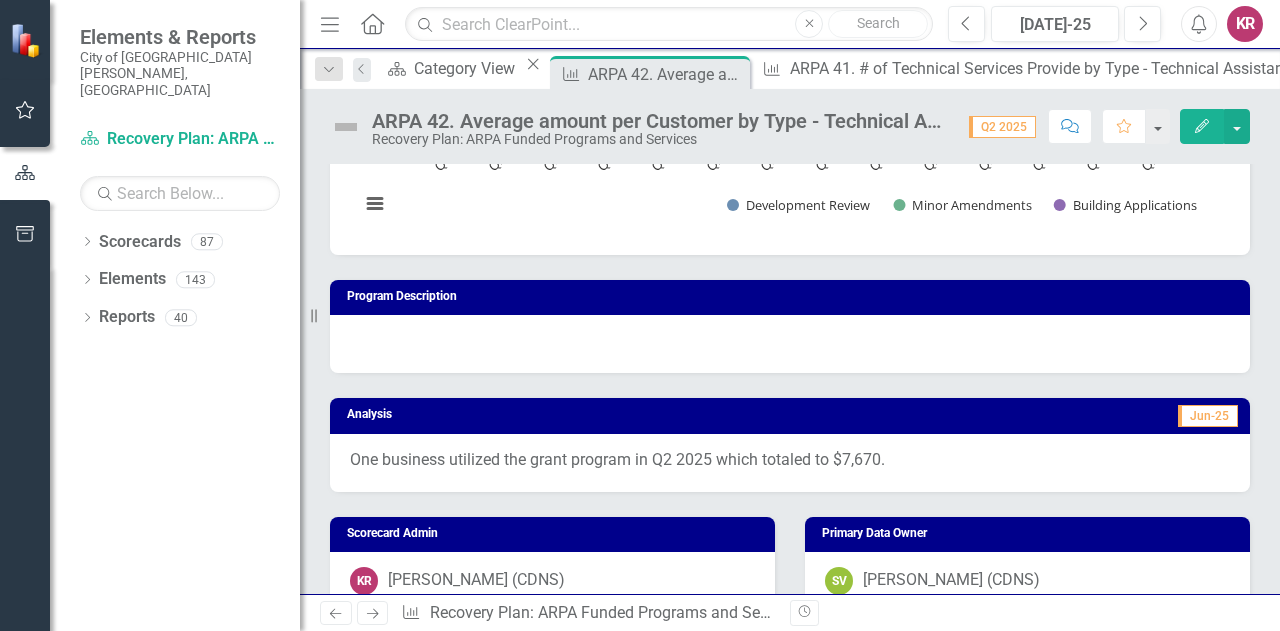 scroll, scrollTop: 293, scrollLeft: 0, axis: vertical 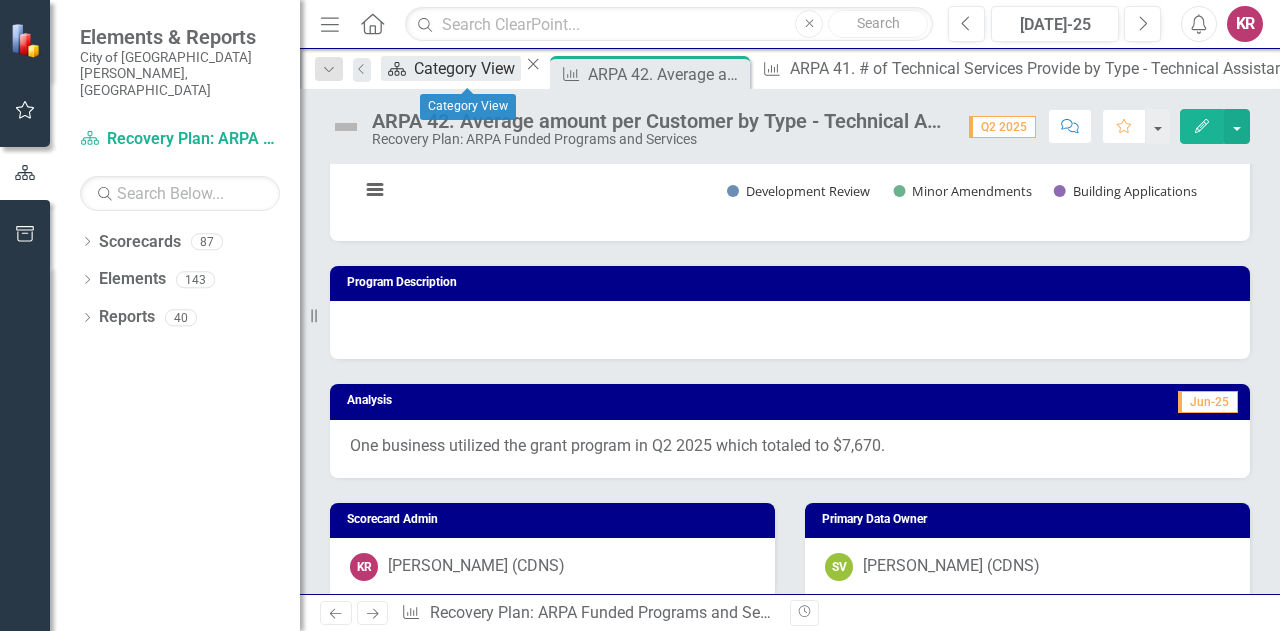 click on "Category View" at bounding box center [467, 68] 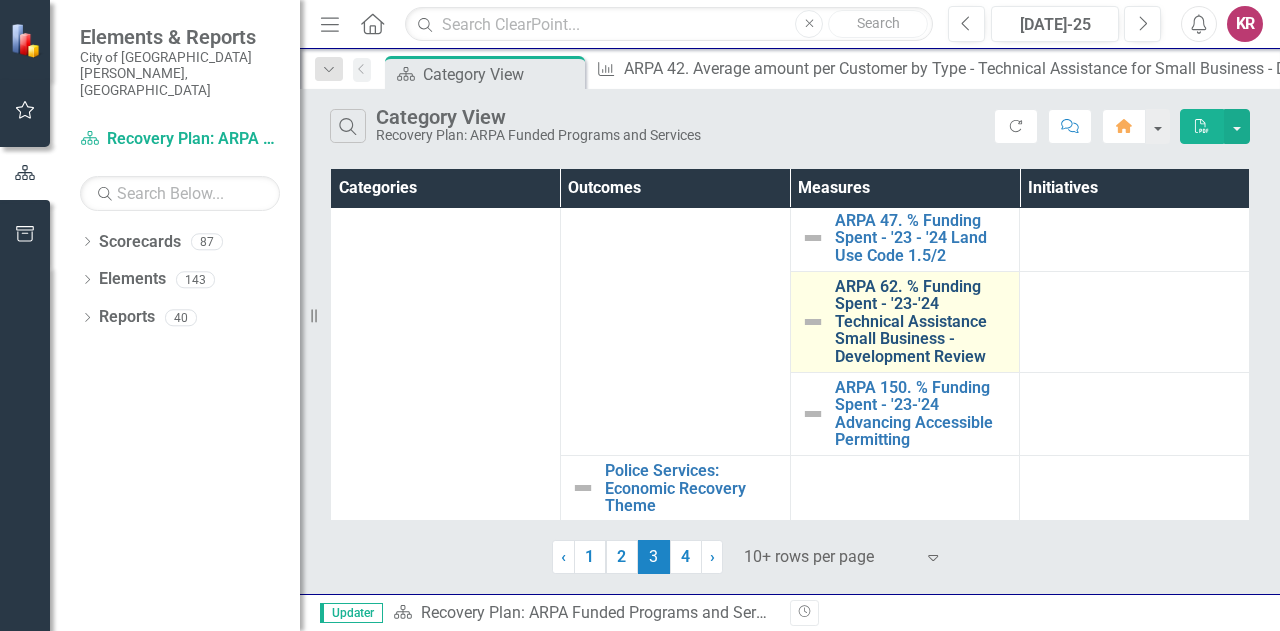 scroll, scrollTop: 561, scrollLeft: 0, axis: vertical 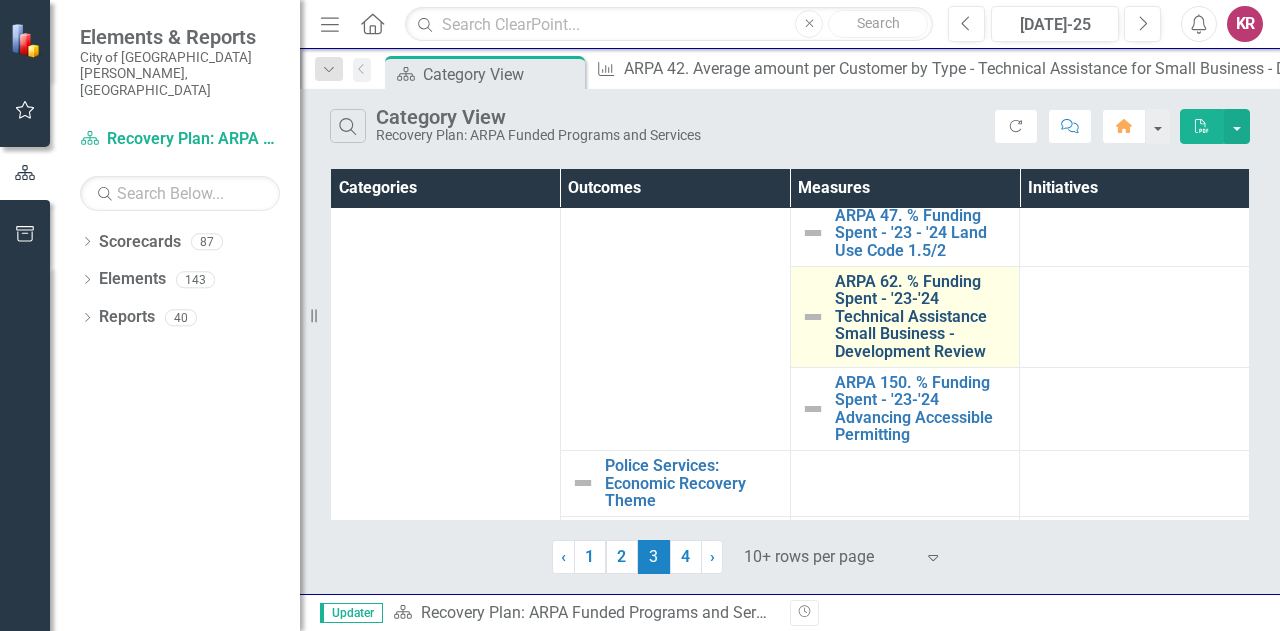 click on "ARPA 62. % Funding Spent - '23-'24 Technical Assistance Small Business - Development Review" at bounding box center (922, 317) 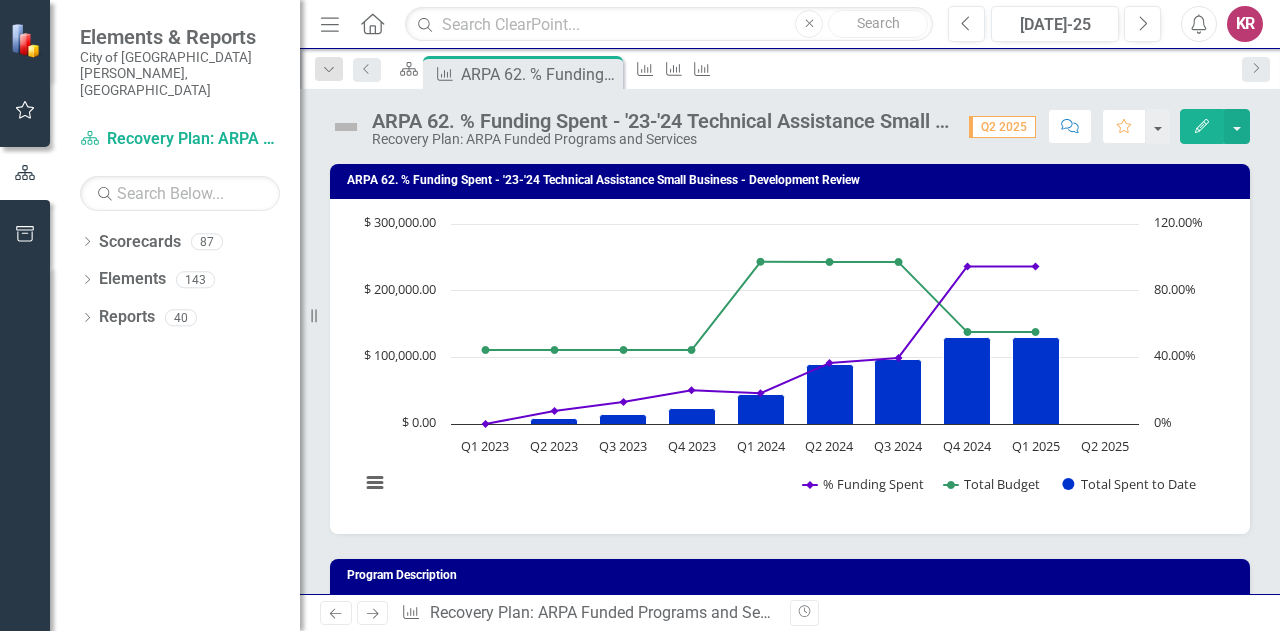 click on "Edit" at bounding box center [1202, 126] 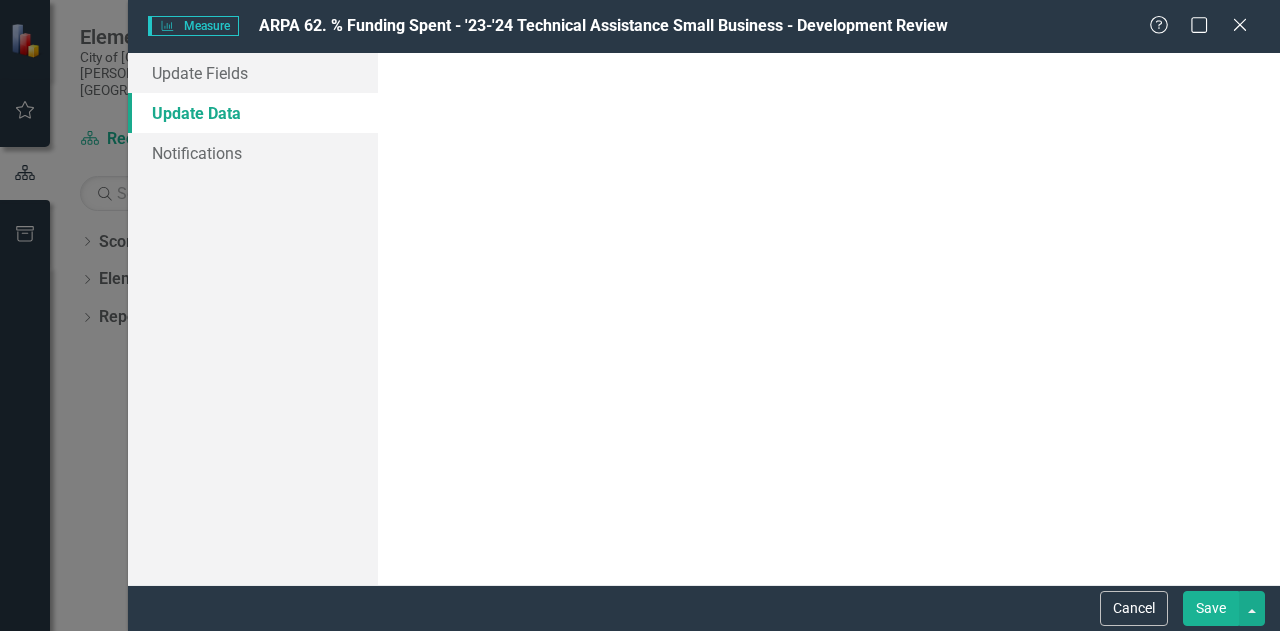 scroll, scrollTop: 0, scrollLeft: 0, axis: both 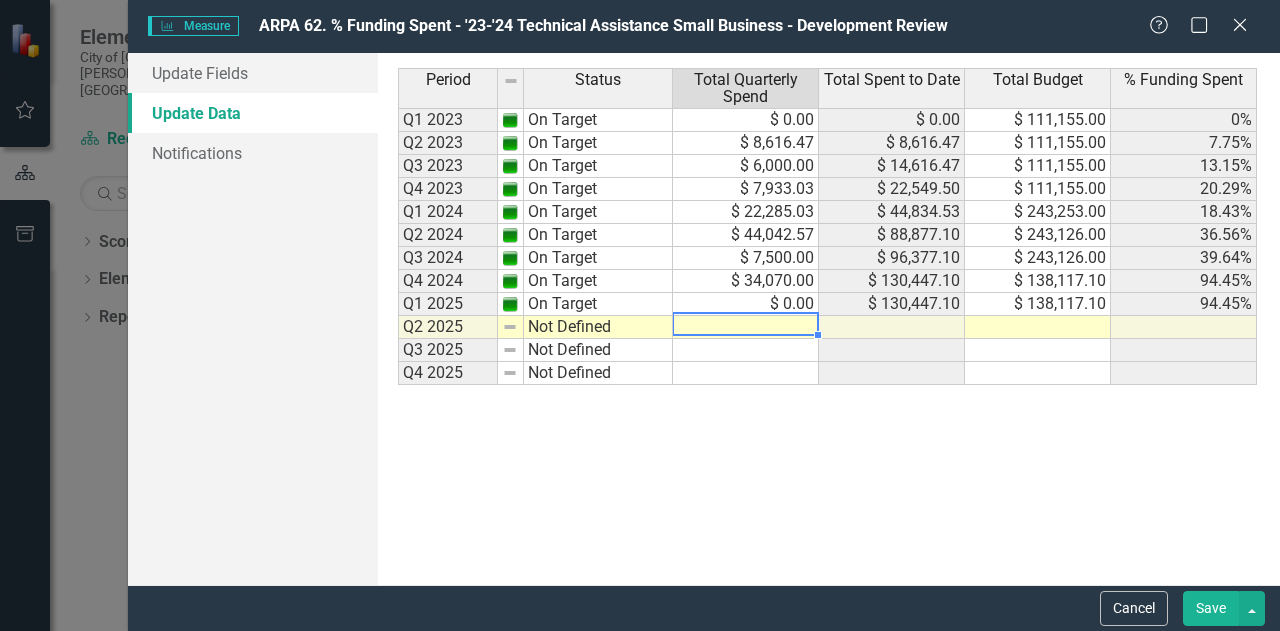 click at bounding box center (746, 327) 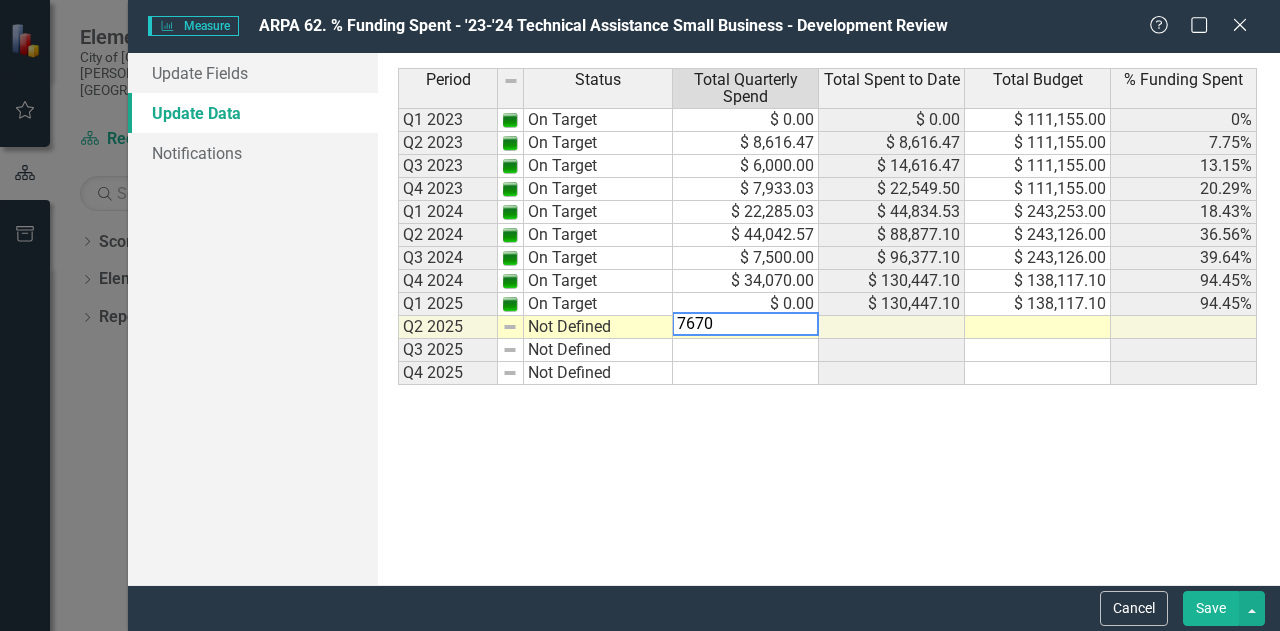 type on "7670" 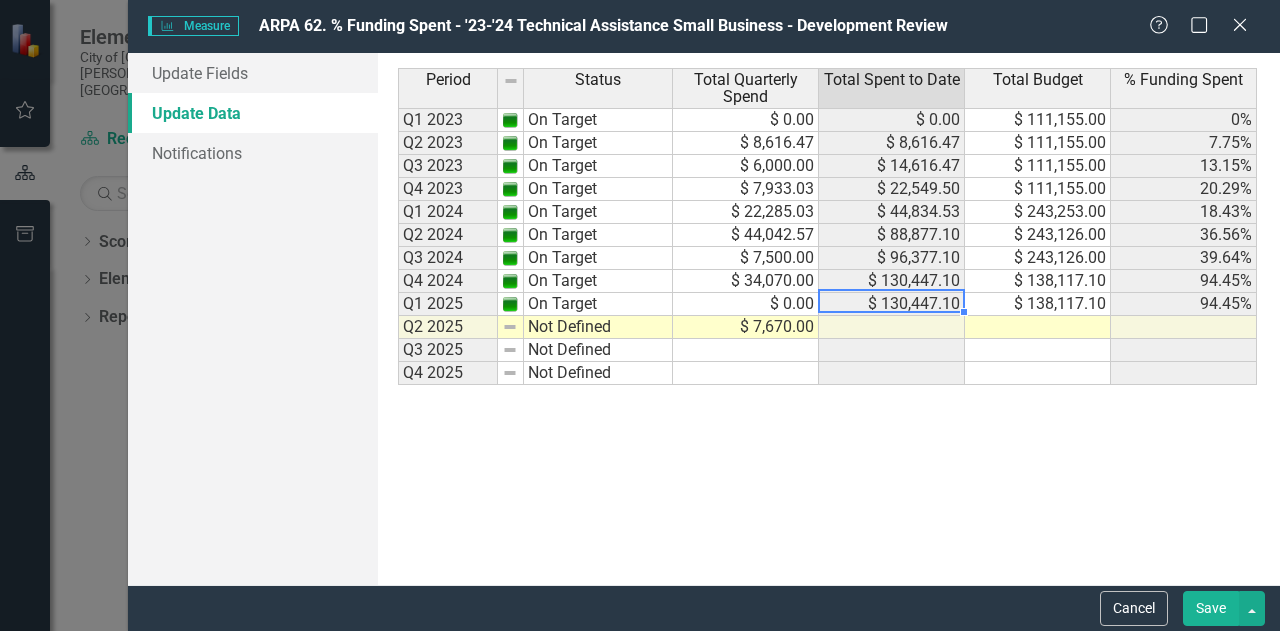 click on "$ 130,447.10" at bounding box center (892, 304) 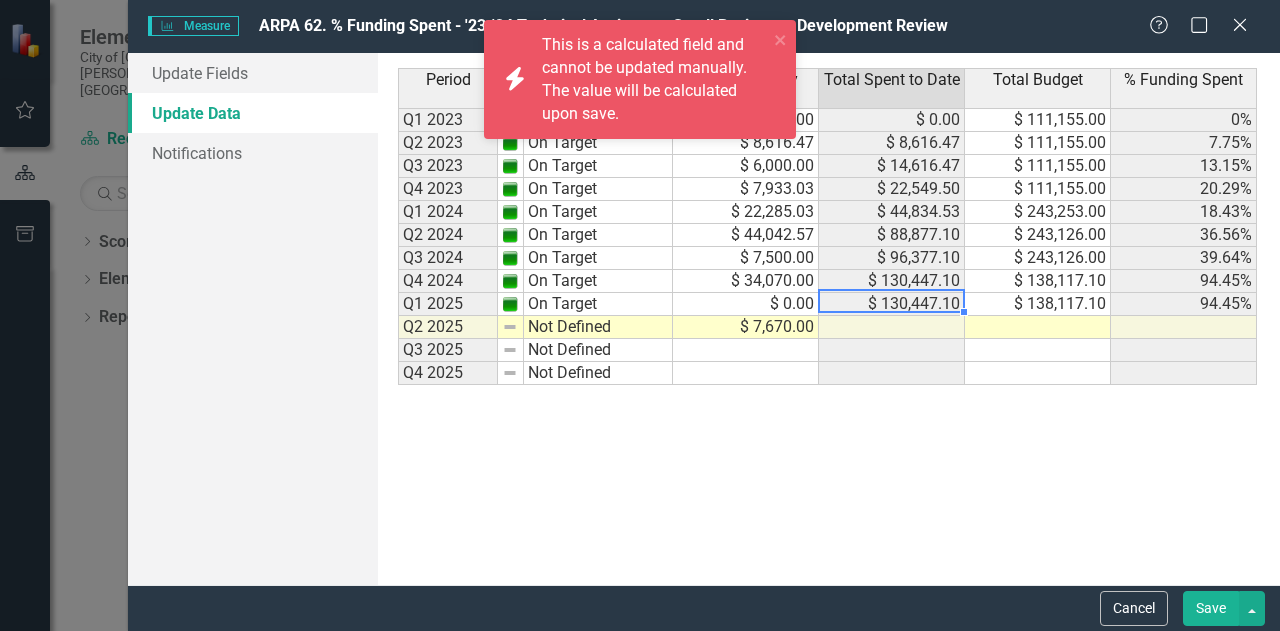click at bounding box center [892, 327] 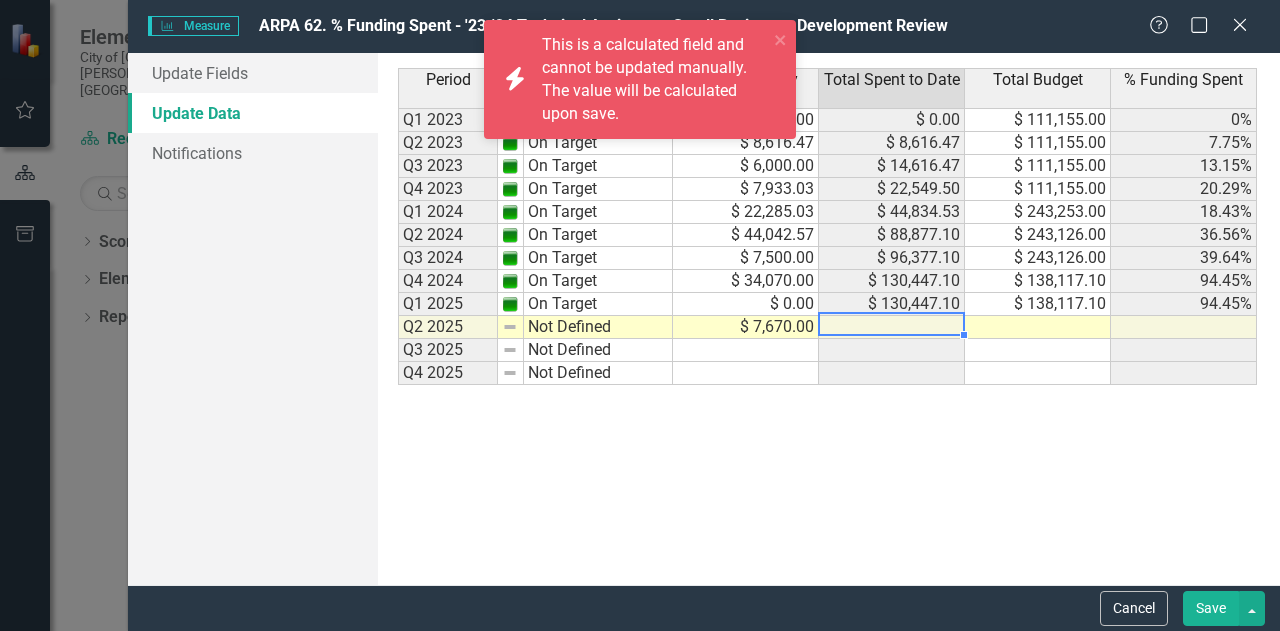 click on "Period Status Total Quarterly Spend Total Spent to Date Total Budget % Funding Spent Q1 2023 On Target $ 0.00 $ 0.00 $ 111,155.00 0% Q2 2023 On Target $ 8,616.47 $ 8,616.47 $ 111,155.00 7.75% Q3 2023 On Target $ 6,000.00 $ 14,616.47 $ 111,155.00 13.15% Q4 2023 On Target $ 7,933.03 $ 22,549.50 $ 111,155.00 20.29% Q1 2024 On Target $ 22,285.03 $ 44,834.53 $ 243,253.00 18.43% Q2 2024 On Target $ 44,042.57 $ 88,877.10 $ 243,126.00 36.56% Q3 2024 On Target $ 7,500.00 $ 96,377.10 $ 243,126.00 39.64% Q4 2024 On Target $ 34,070.00 $ 130,447.10 $ 138,117.10 94.45% Q1 2025 On Target $ 0.00 $ 130,447.10 $ 138,117.10 94.45% Q2 2025 Not Defined $ 7,670.00 Q3 2025 Not Defined Q4 2025 Not Defined" at bounding box center (829, 319) 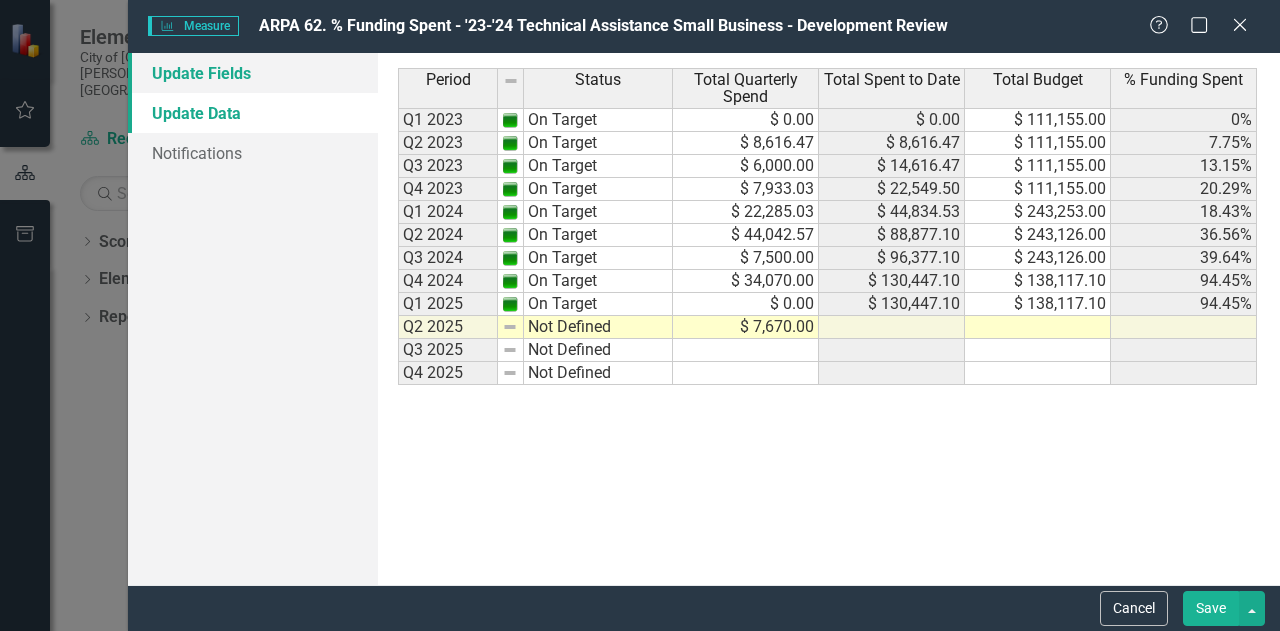click on "Update Fields" at bounding box center (253, 73) 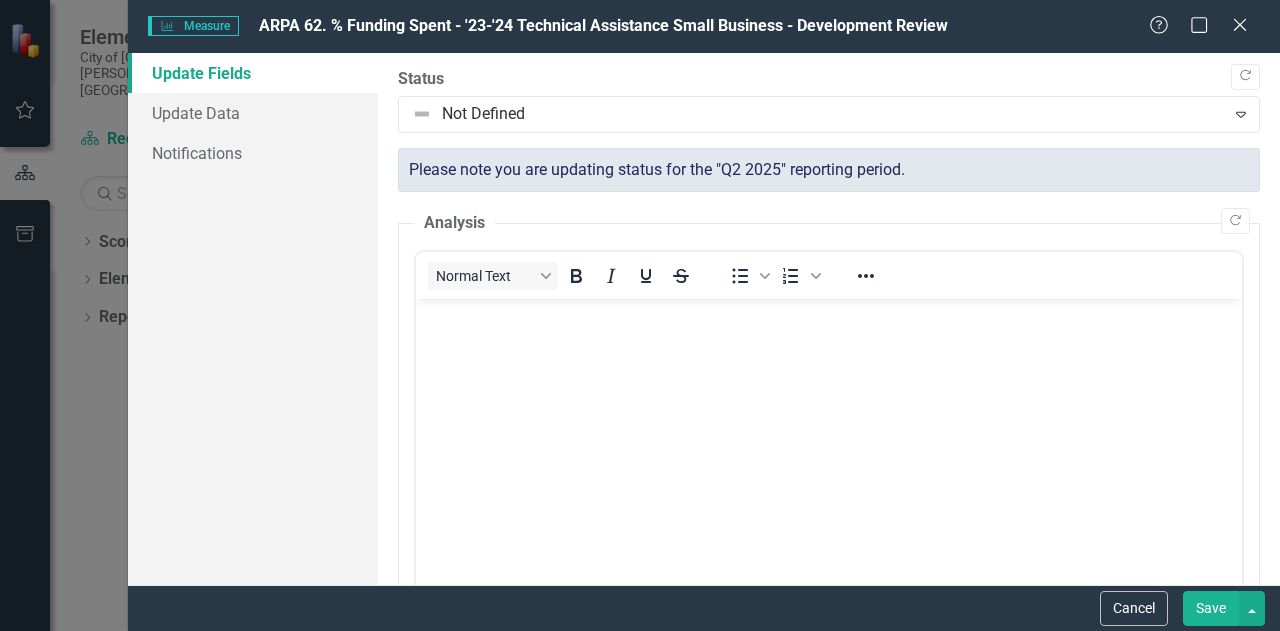 click at bounding box center (829, 449) 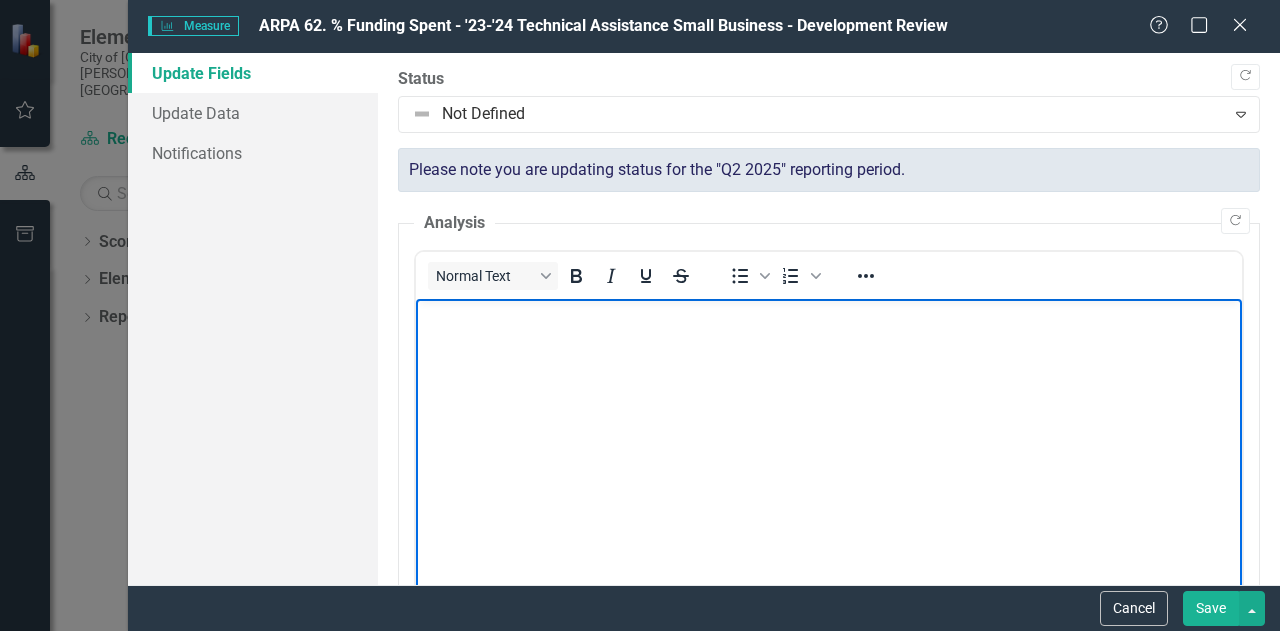 type 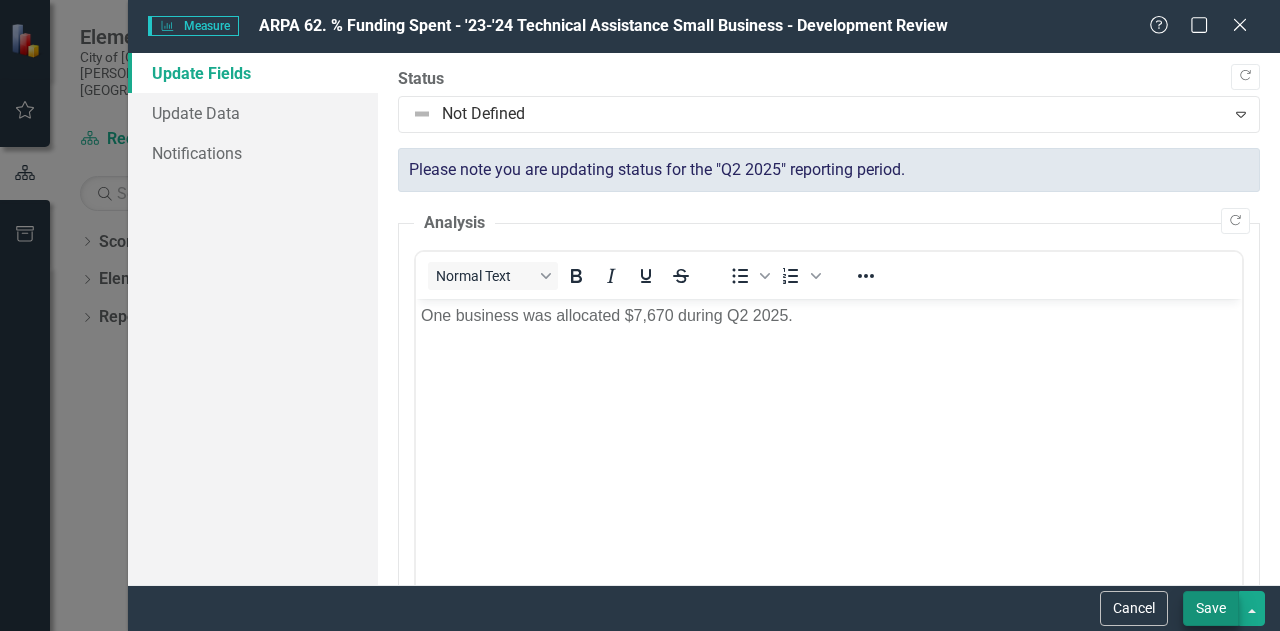 click on "Save" at bounding box center [1211, 608] 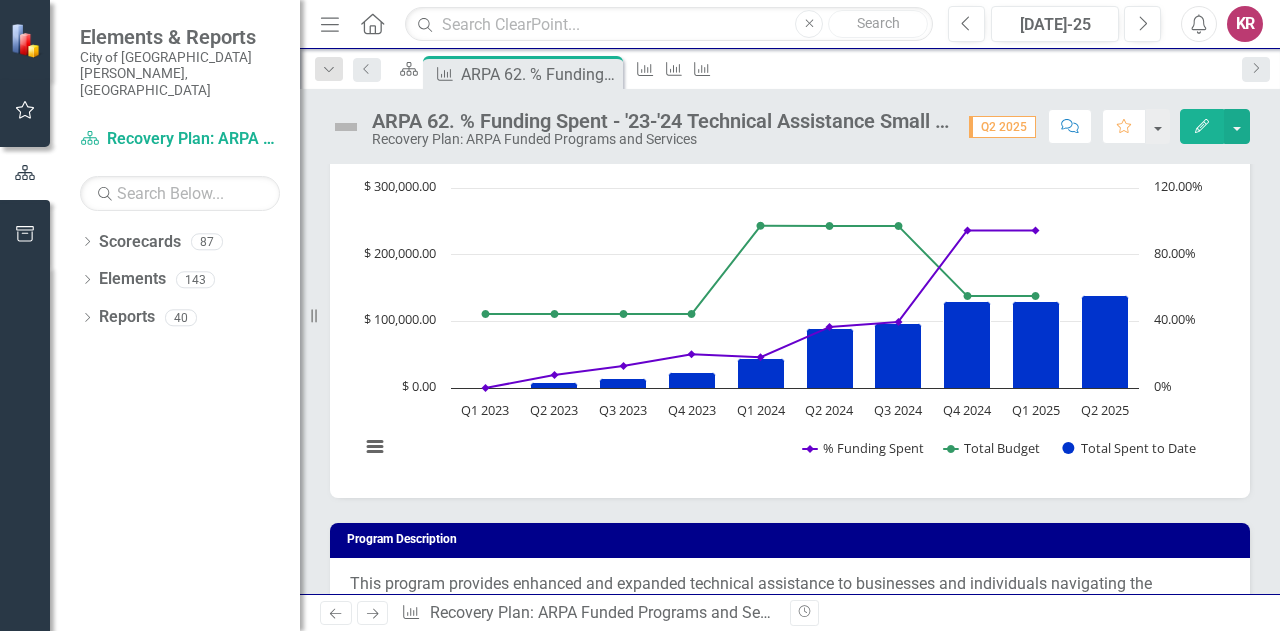 scroll, scrollTop: 0, scrollLeft: 0, axis: both 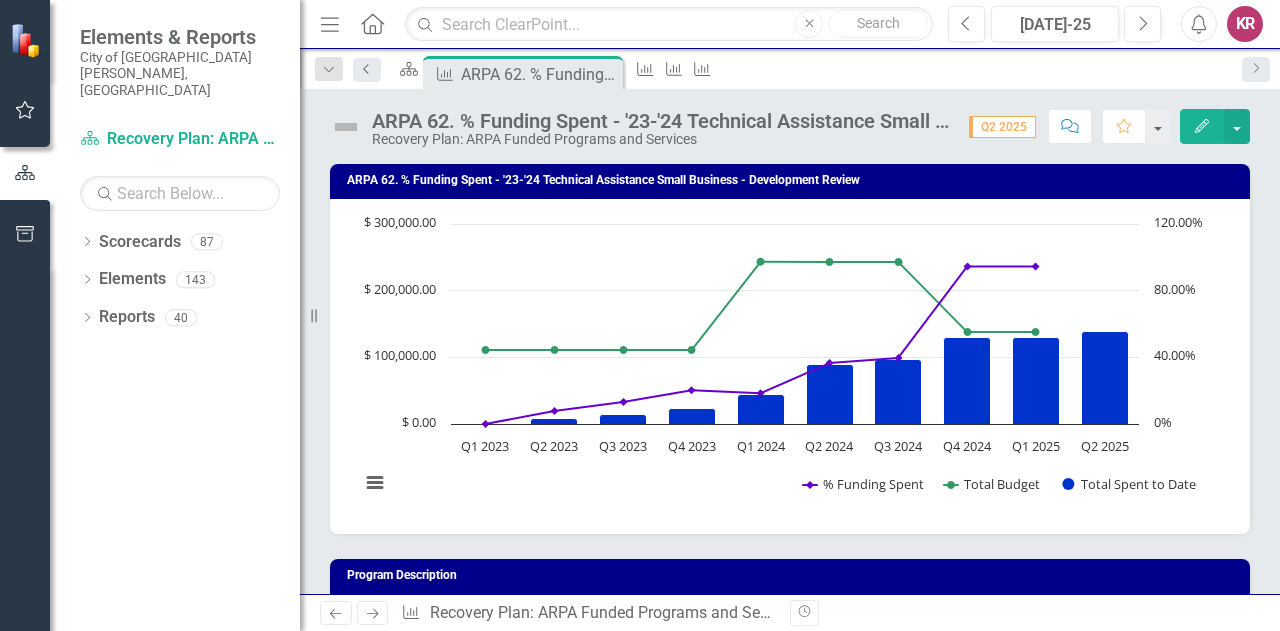 click on "Previous" 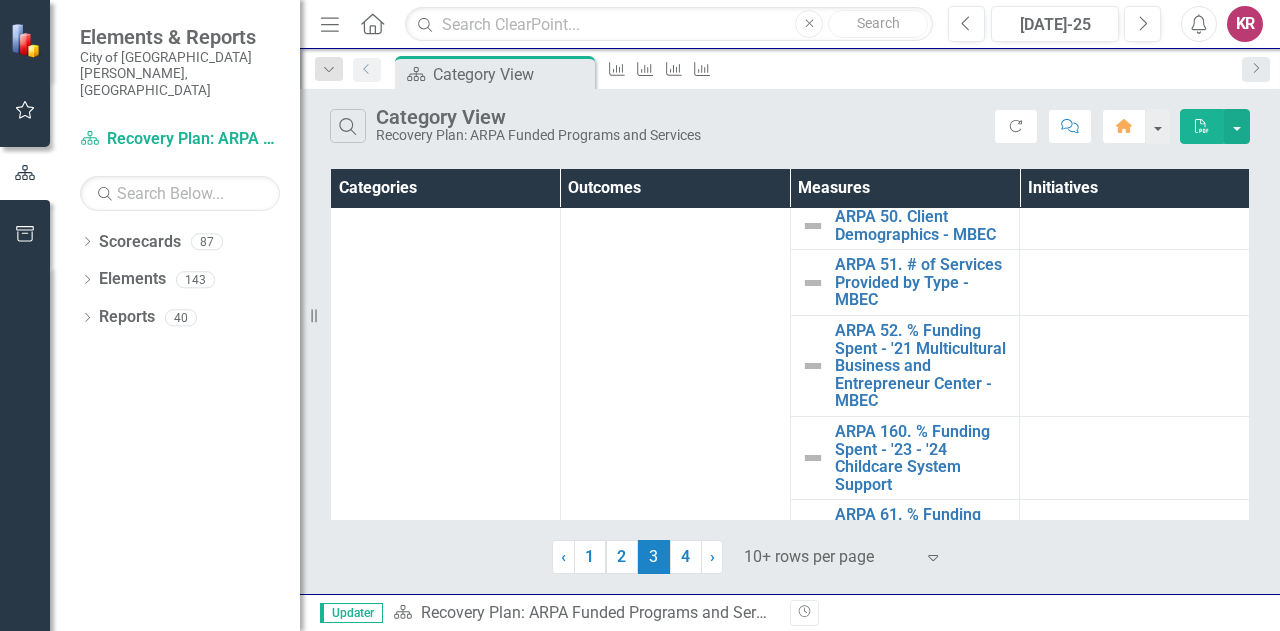 scroll, scrollTop: 1457, scrollLeft: 0, axis: vertical 